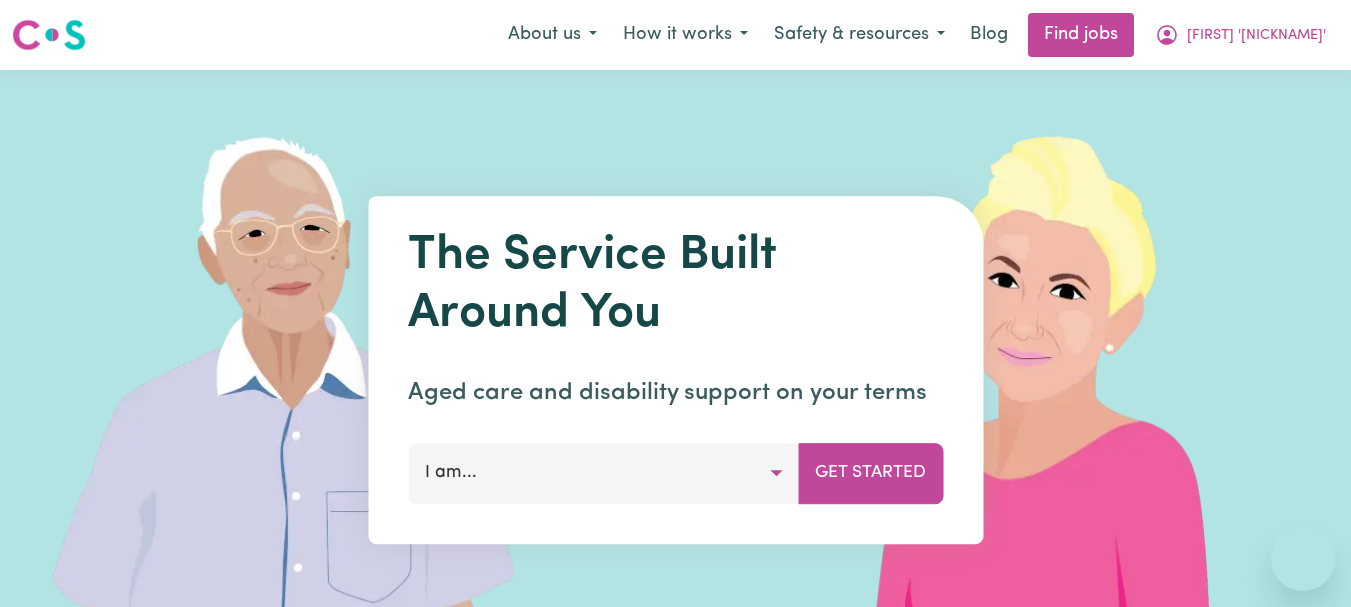 click on "[FIRST] '[NICKNAME]'" at bounding box center [1256, 36] 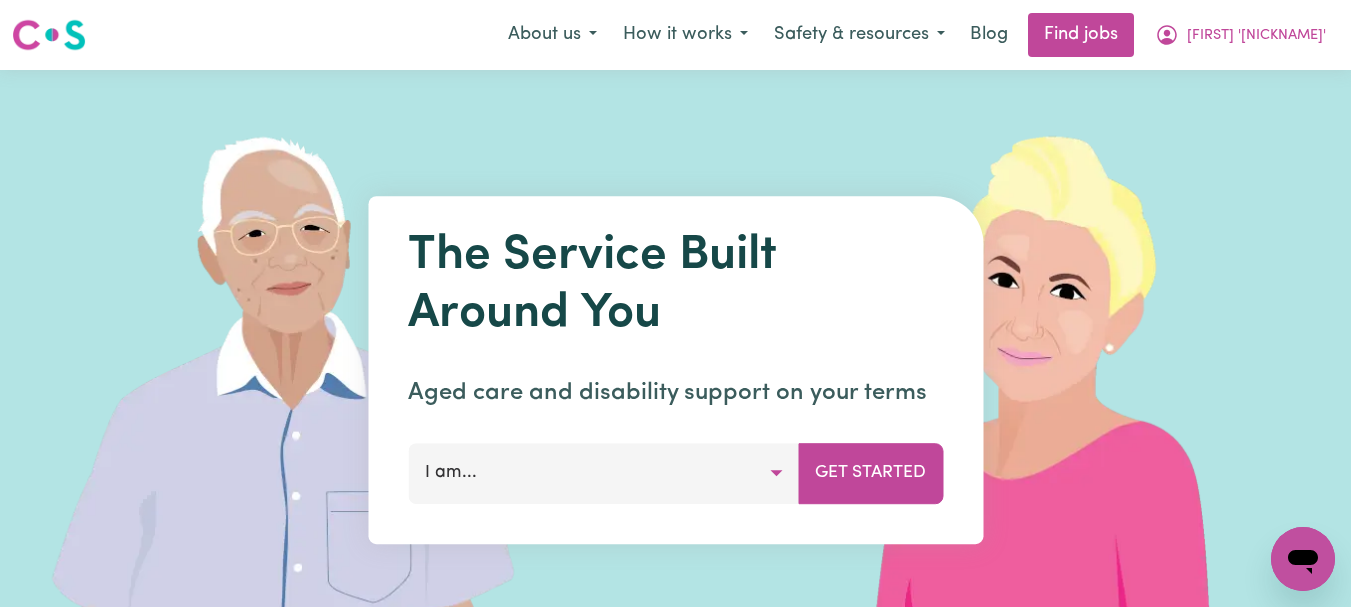 scroll, scrollTop: 0, scrollLeft: 0, axis: both 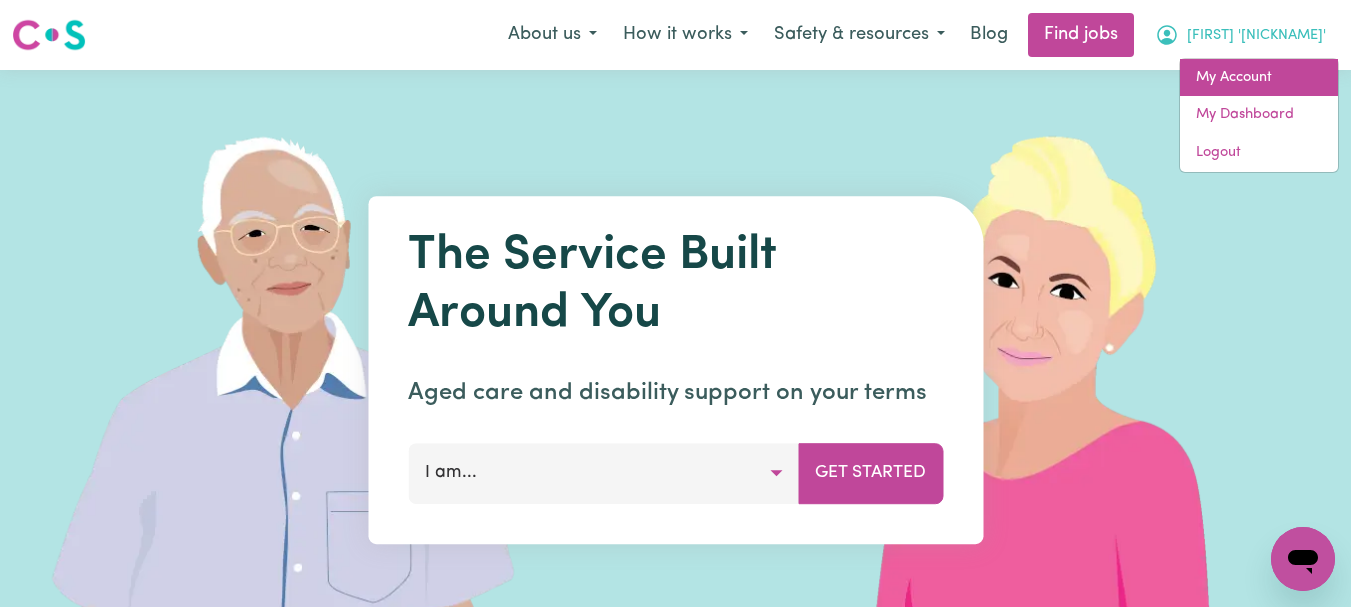 click on "My Account" at bounding box center (1259, 78) 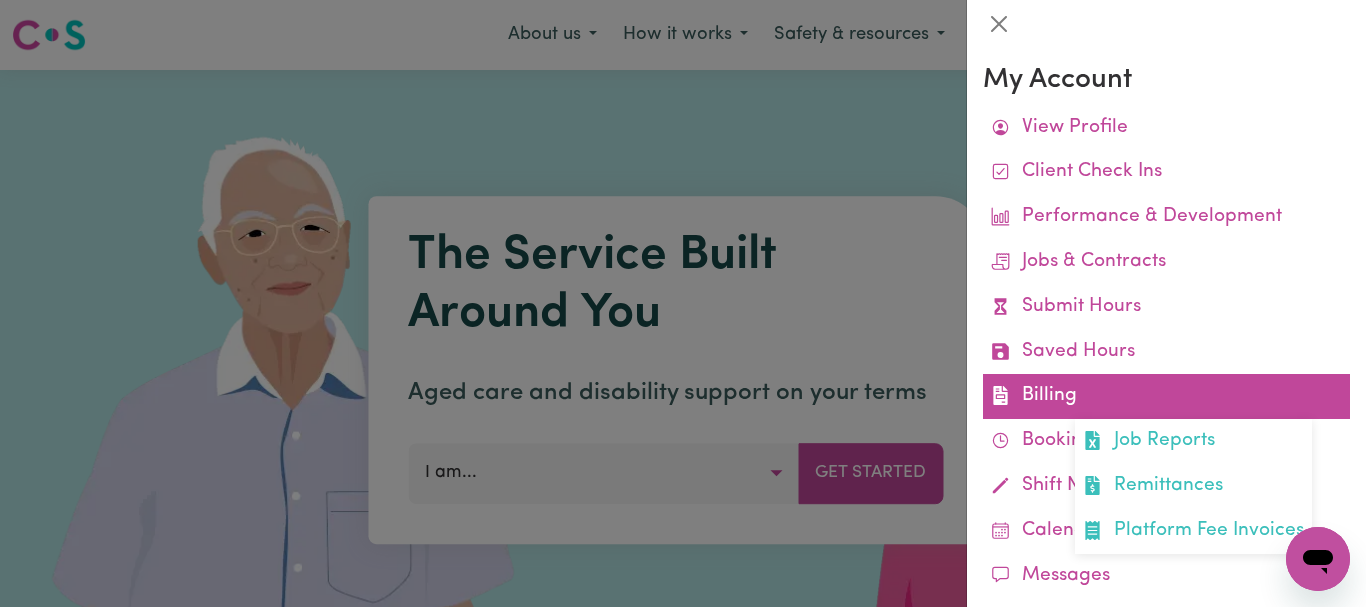 click on "Billing Job Reports Remittances Platform Fee Invoices" at bounding box center (1166, 396) 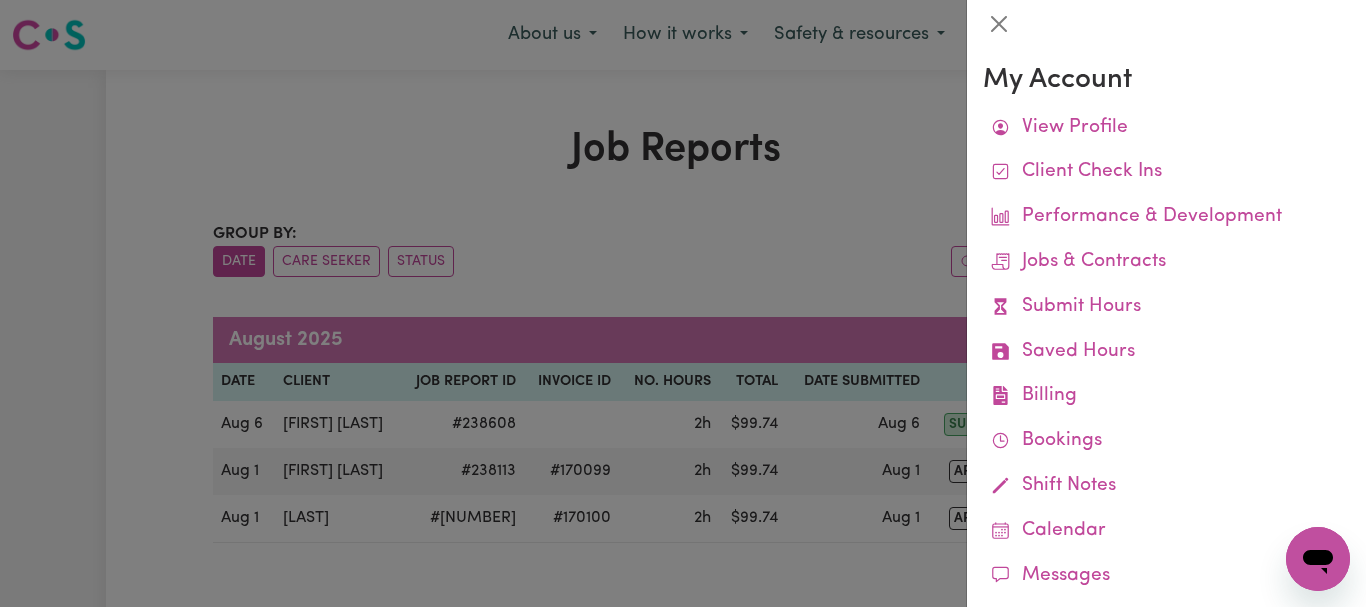 click at bounding box center (683, 303) 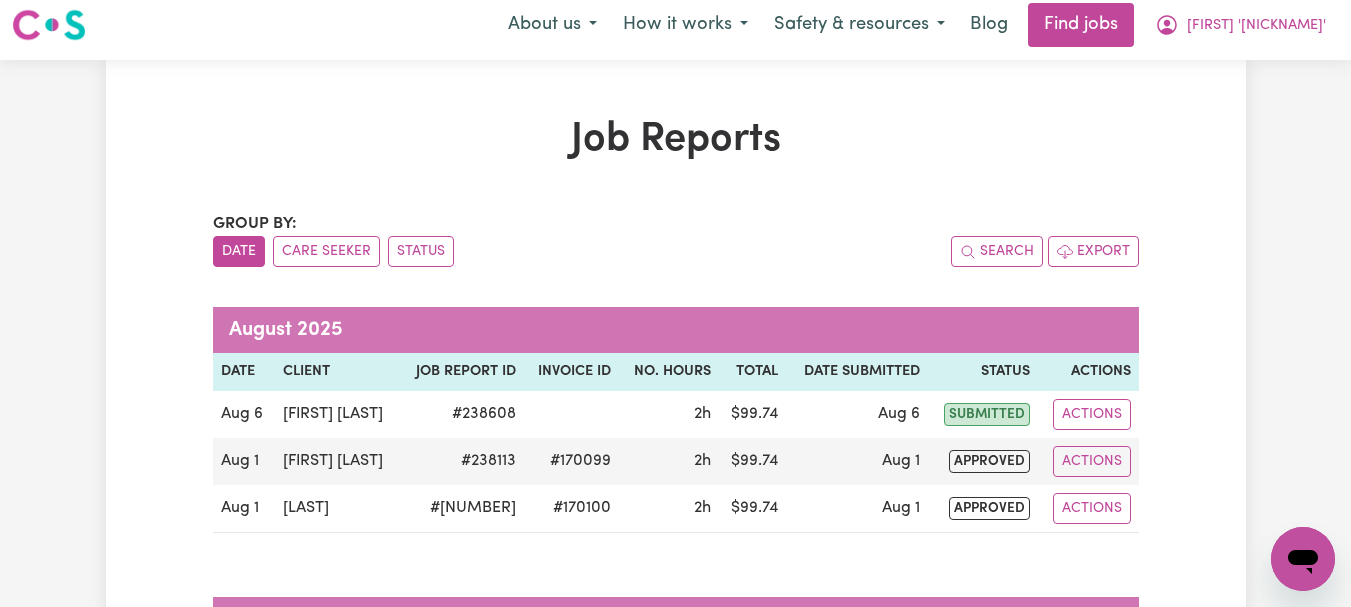 scroll, scrollTop: 0, scrollLeft: 0, axis: both 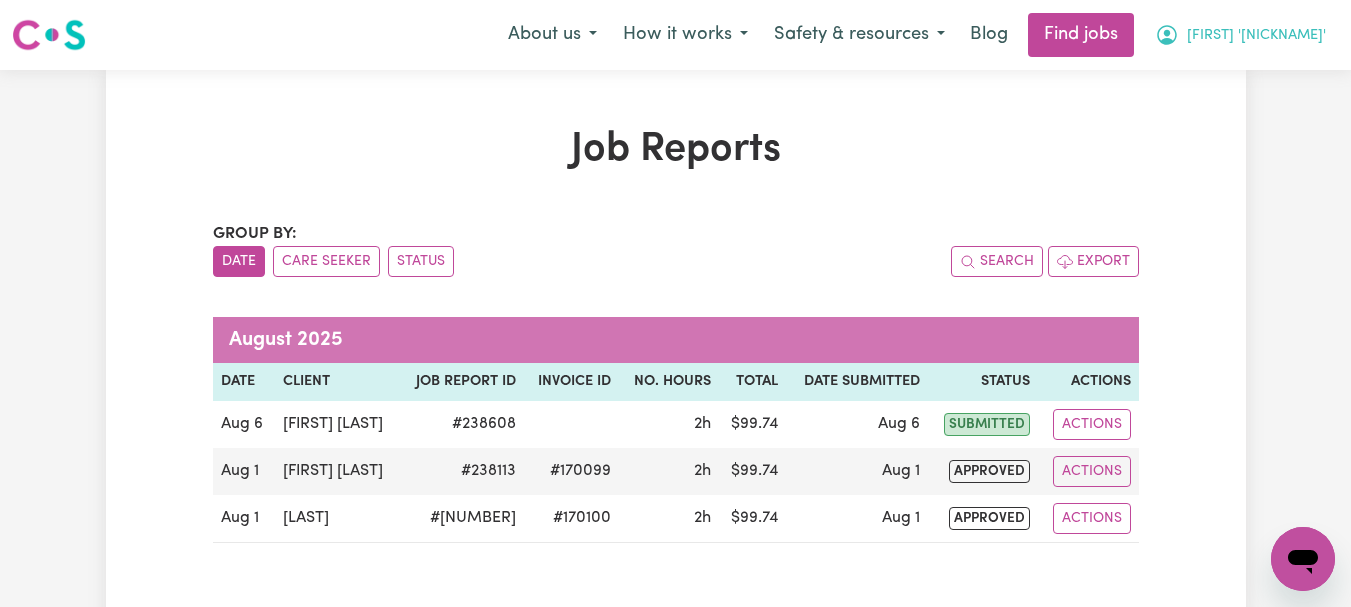 click on "[FIRST] '[NICKNAME]'" at bounding box center (1256, 36) 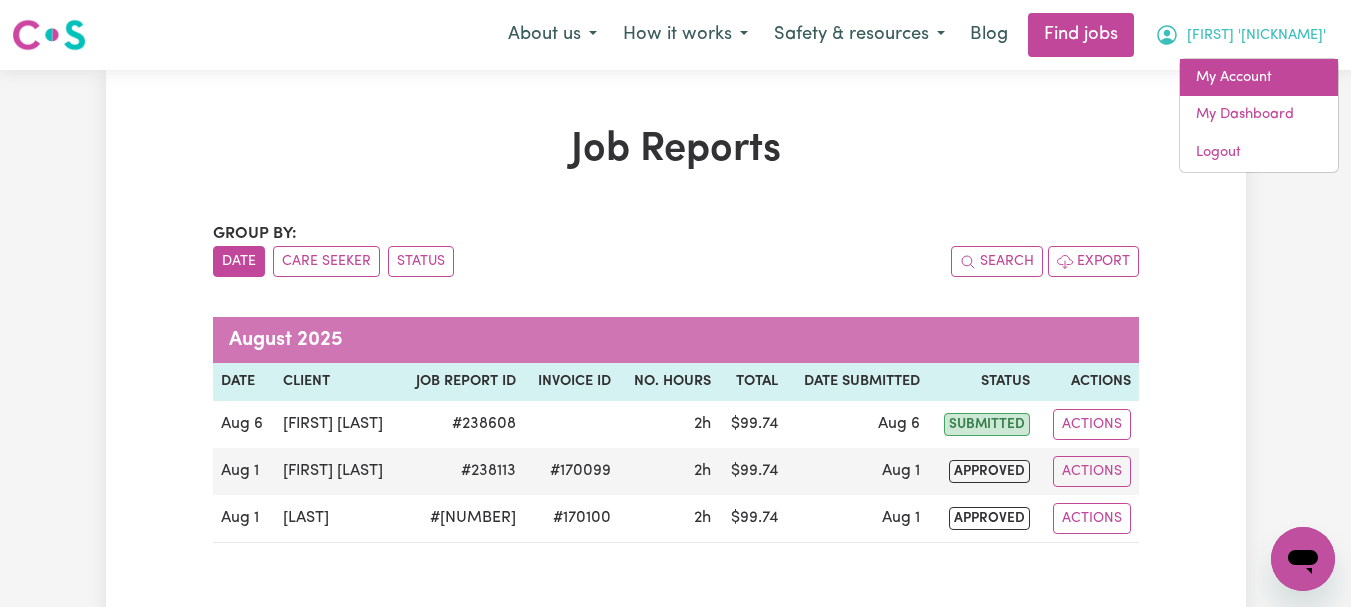 click on "My Account" at bounding box center [1259, 78] 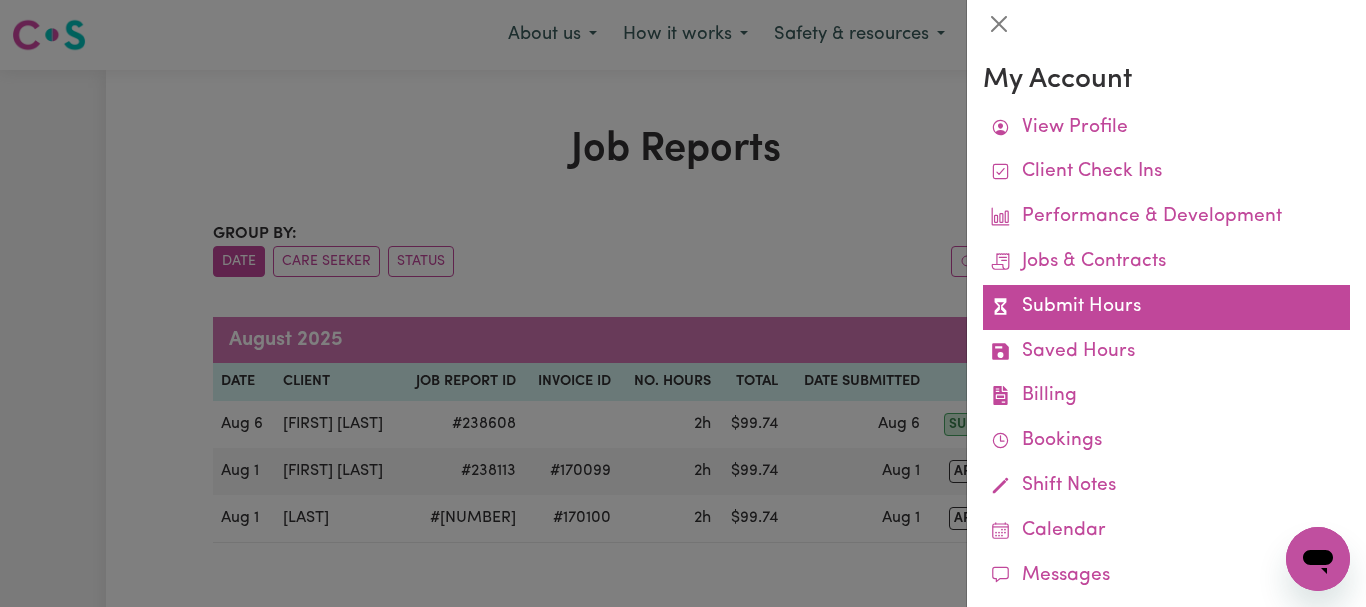 click on "Submit Hours" at bounding box center [1166, 307] 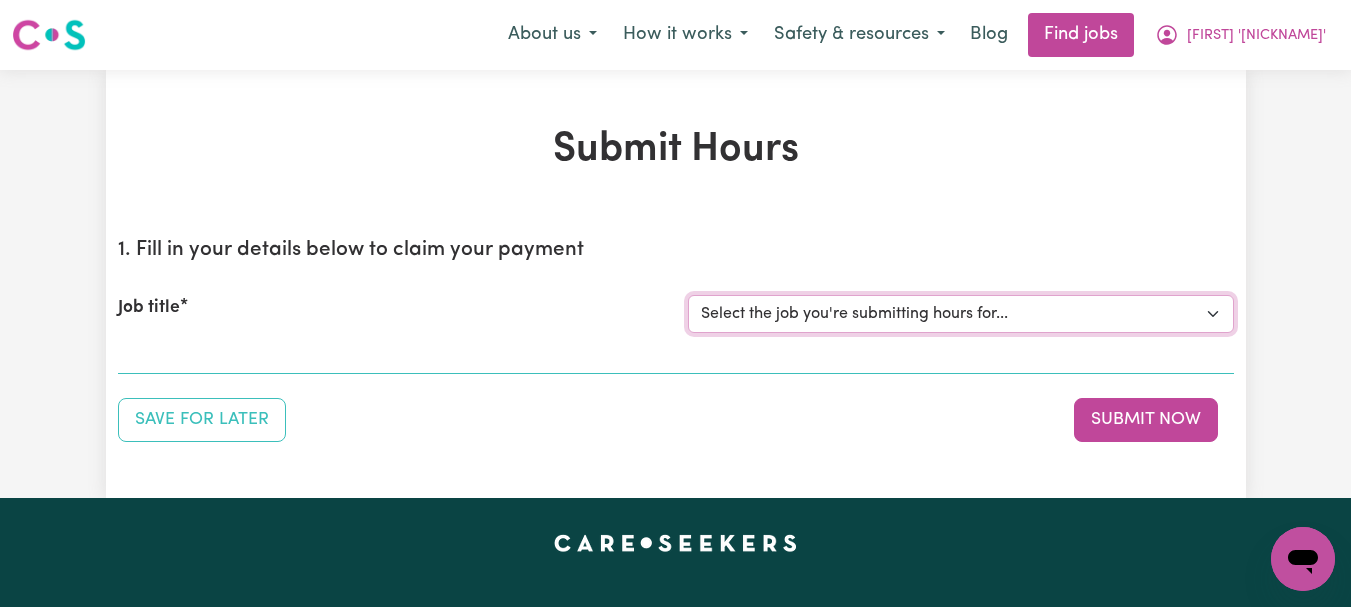 click on "Select the job you're submitting hours for... [FIRST] [LAST] Support Worker Required in Dulwich Hill, [STATE] [FIRST] [LAST] Support Worker Required in Five Dock, [STATE]" at bounding box center [961, 314] 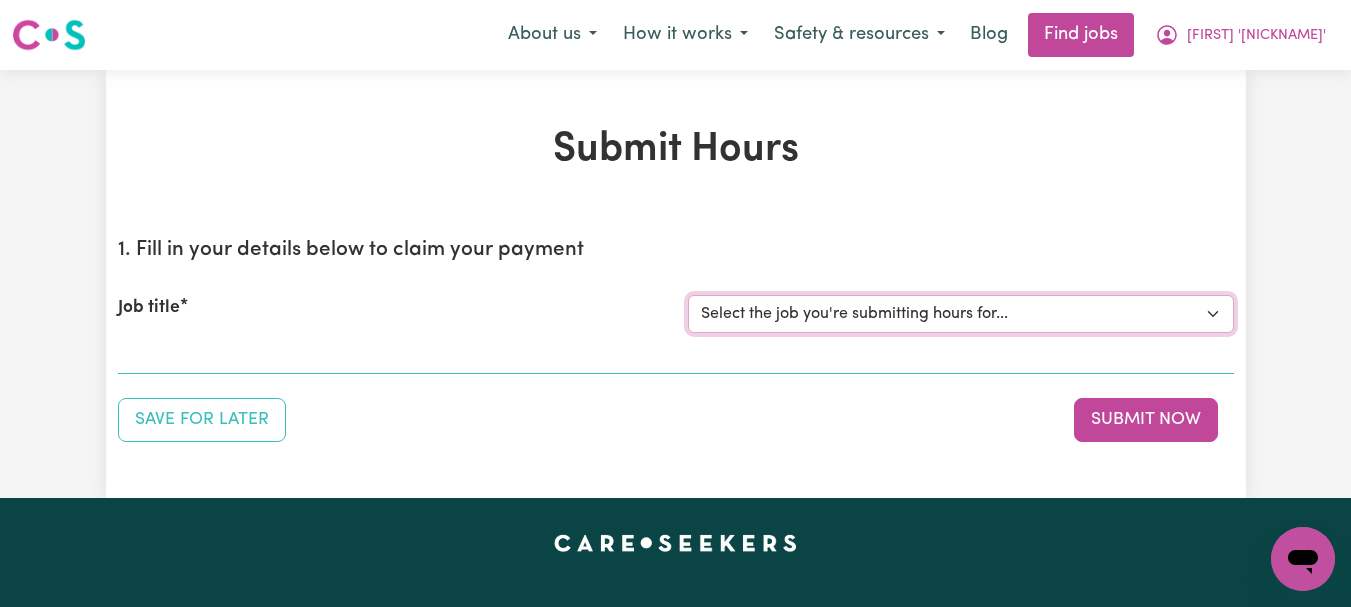 select on "9333" 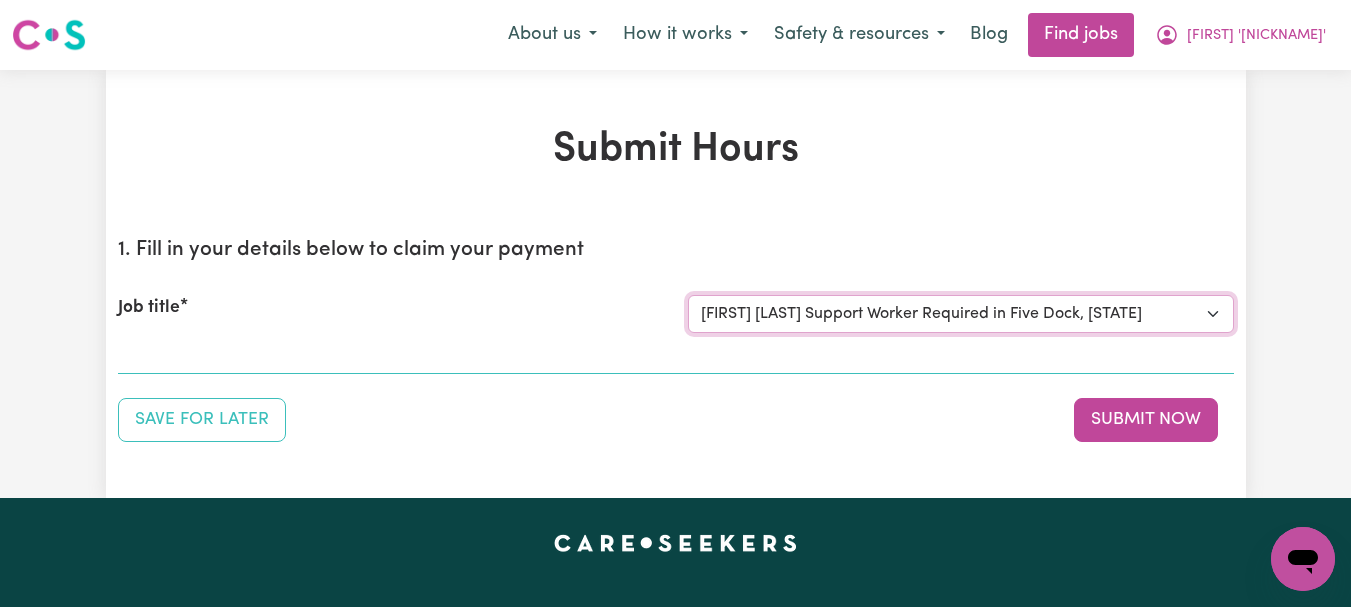 click on "Select the job you're submitting hours for... [FIRST] [LAST] Support Worker Required in Dulwich Hill, [STATE] [FIRST] [LAST] Support Worker Required in Five Dock, [STATE]" at bounding box center (961, 314) 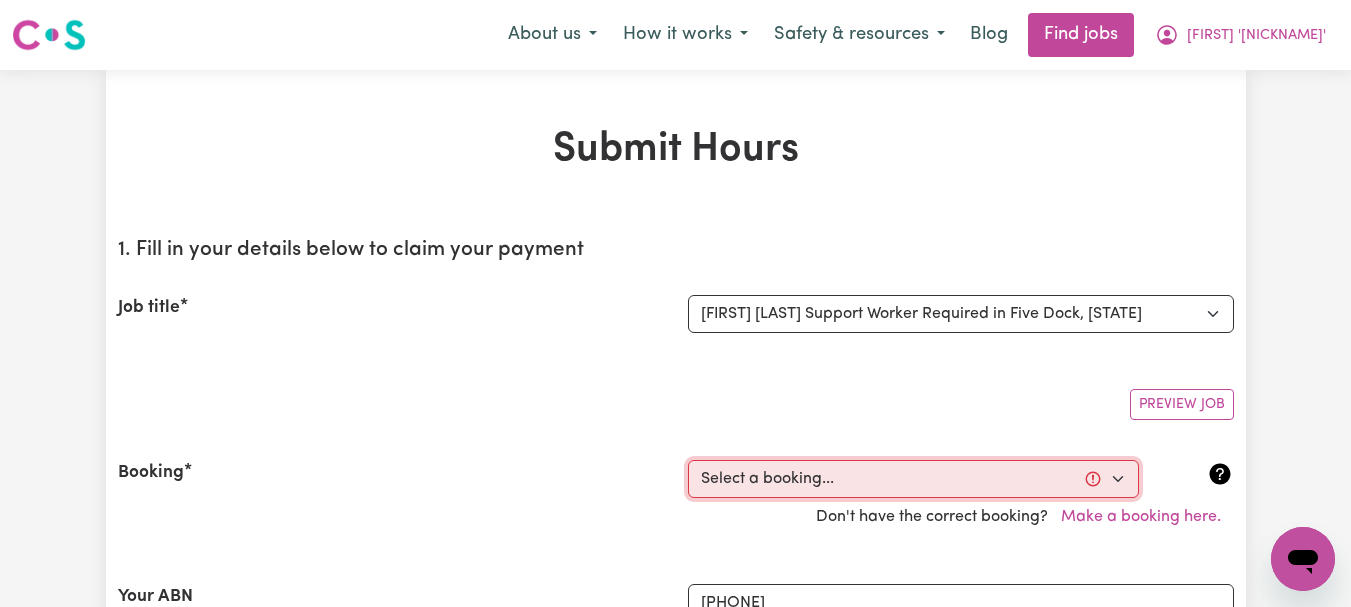 click on "Select a booking... [DAY_OF_WEEK], [MONTH] [DAY], [YEAR] - [TIME] to [TIME] (RECURRING) [DAY_OF_WEEK], [MONTH] [DAY], [YEAR] - [TIME] to [TIME] (RECURRING) [DAY_OF_WEEK], [MONTH] [DAY], [YEAR] - [TIME] to [TIME] (RECURRING) [DAY_OF_WEEK], [MONTH] [DAY], [YEAR] - [TIME] to [TIME] (RECURRING) [DAY_OF_WEEK], [MONTH] [DAY], [YEAR] - [TIME] to [TIME] (RECURRING)" at bounding box center (913, 479) 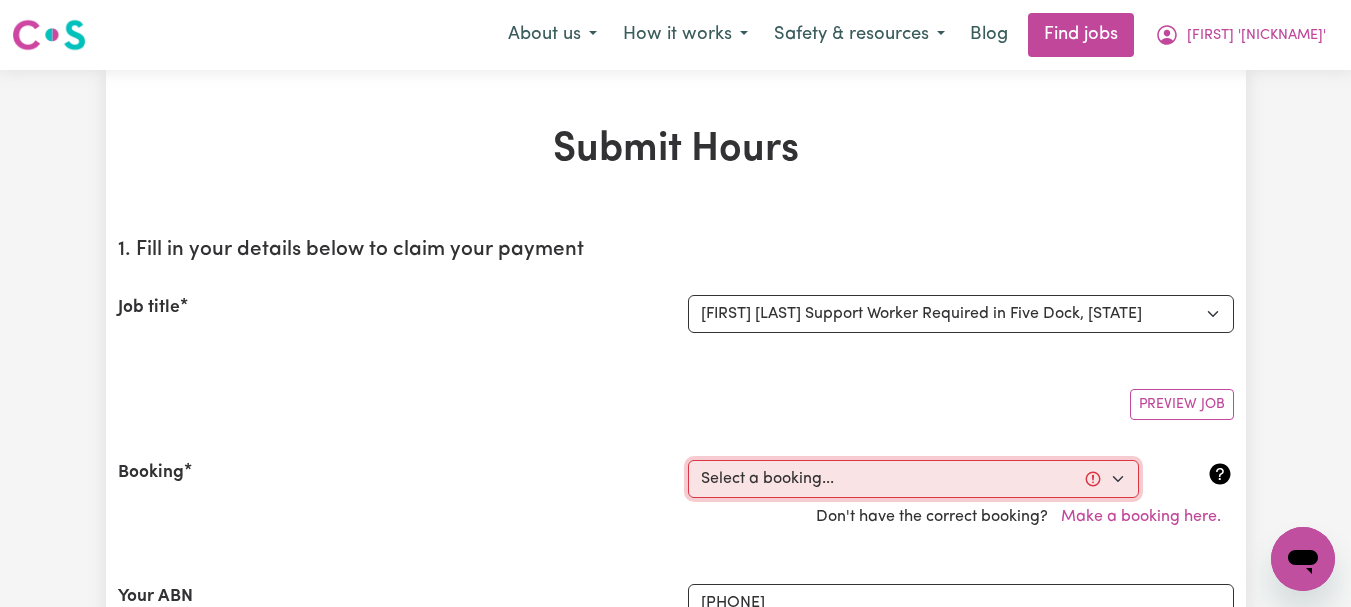select on "[NUMBER]" 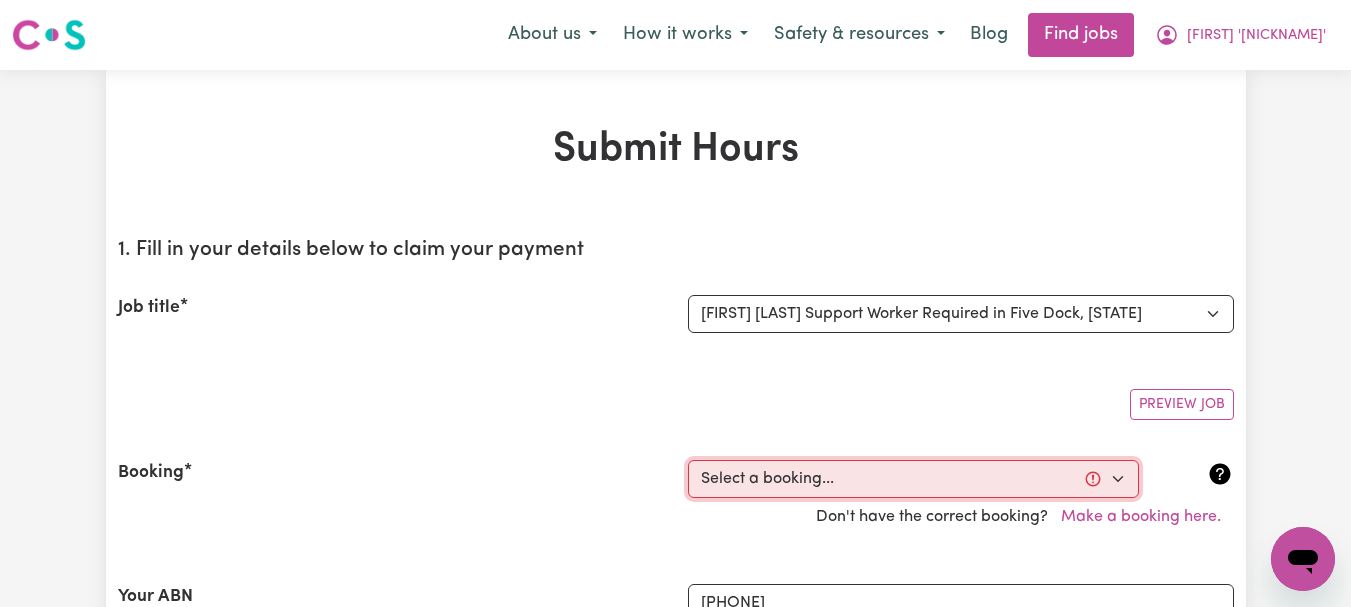 click on "Select a booking... [DAY_OF_WEEK], [MONTH] [DAY], [YEAR] - [TIME] to [TIME] (RECURRING) [DAY_OF_WEEK], [MONTH] [DAY], [YEAR] - [TIME] to [TIME] (RECURRING) [DAY_OF_WEEK], [MONTH] [DAY], [YEAR] - [TIME] to [TIME] (RECURRING) [DAY_OF_WEEK], [MONTH] [DAY], [YEAR] - [TIME] to [TIME] (RECURRING) [DAY_OF_WEEK], [MONTH] [DAY], [YEAR] - [TIME] to [TIME] (RECURRING)" at bounding box center (913, 479) 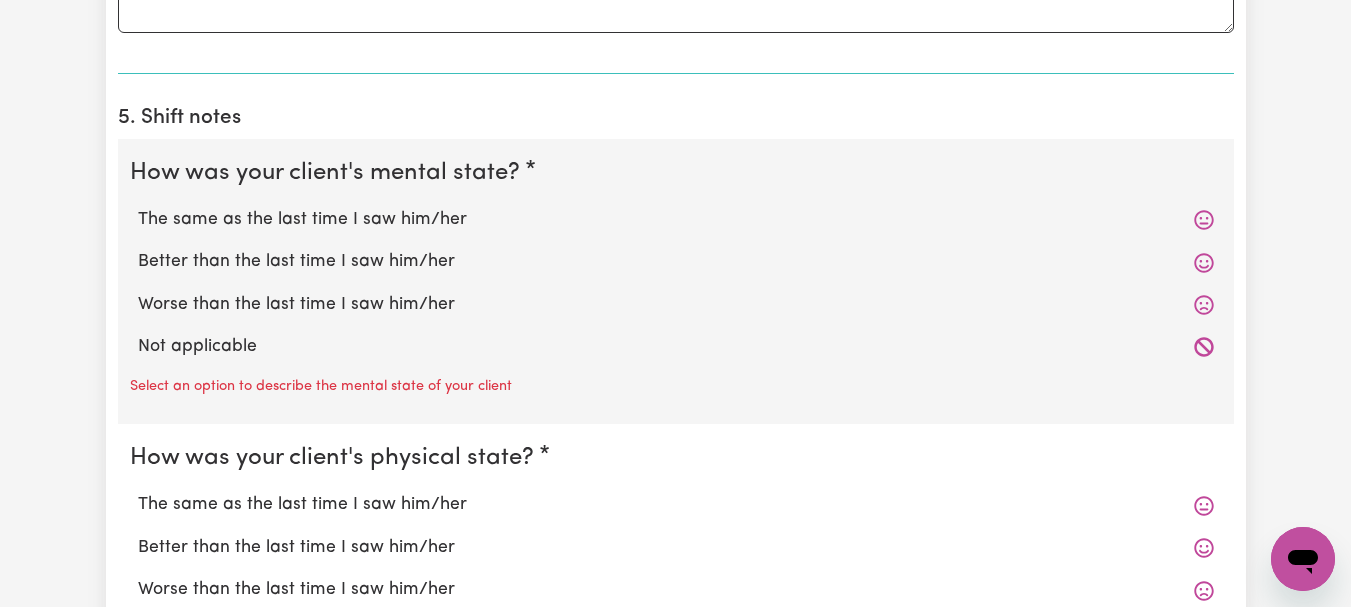 scroll, scrollTop: 1600, scrollLeft: 0, axis: vertical 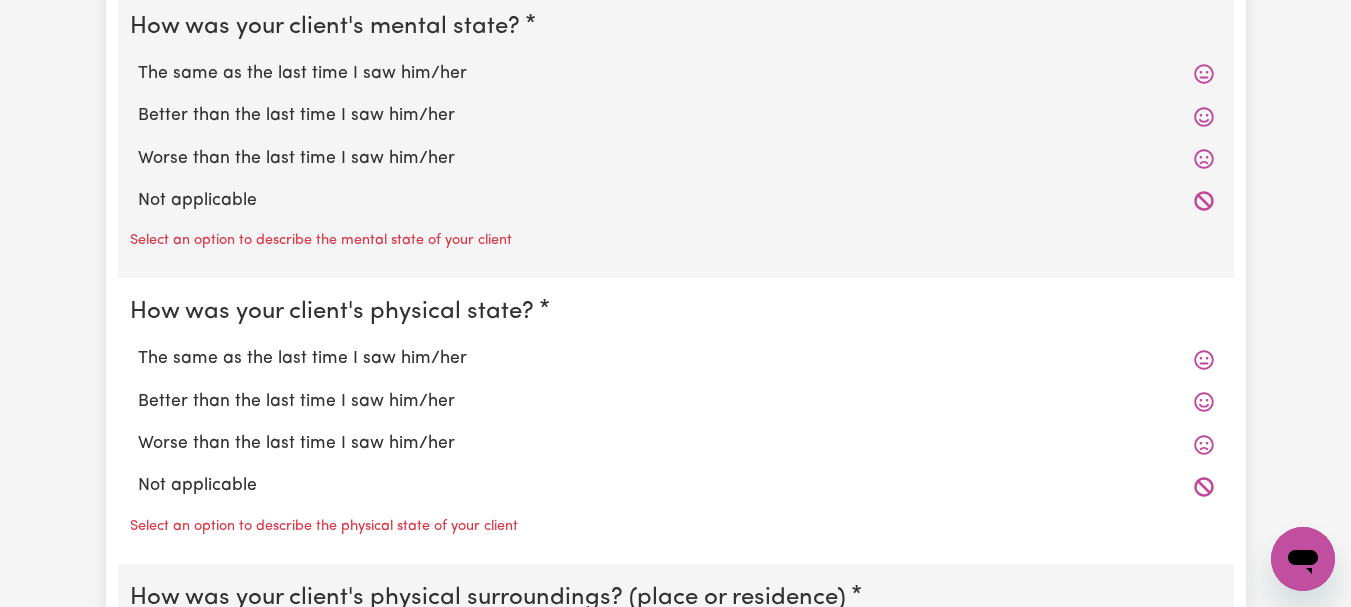 click on "The same as the last time I saw him/her" at bounding box center [676, 74] 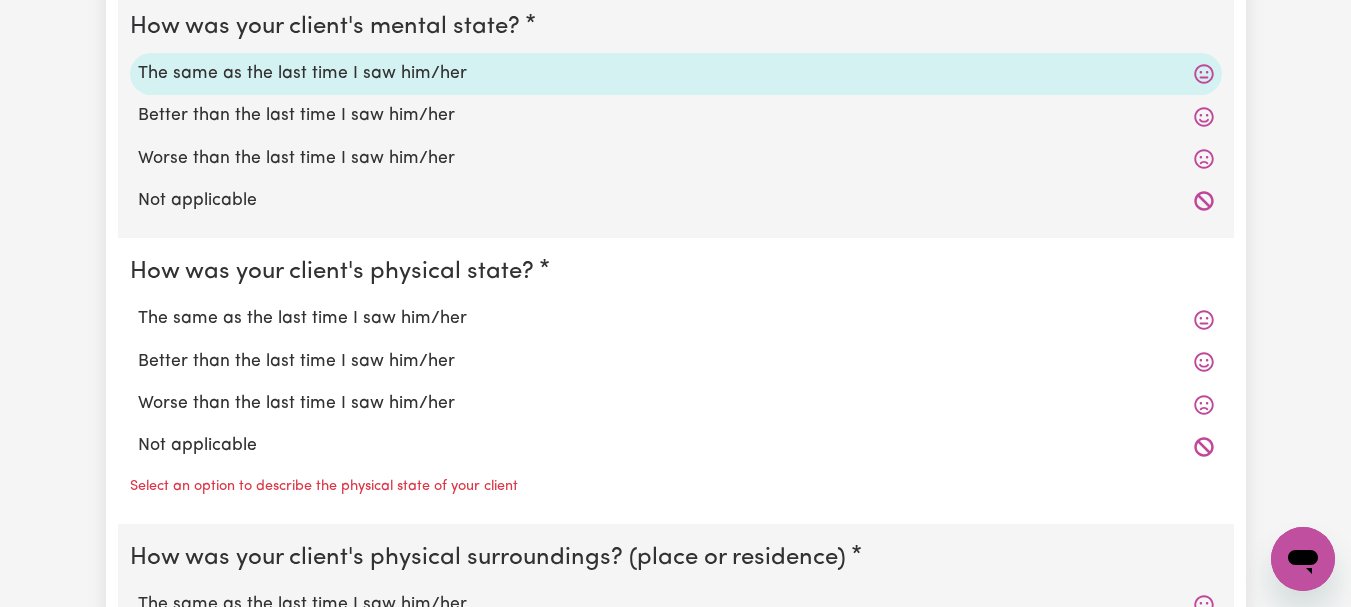 click on "The same as the last time I saw him/her" at bounding box center [676, 319] 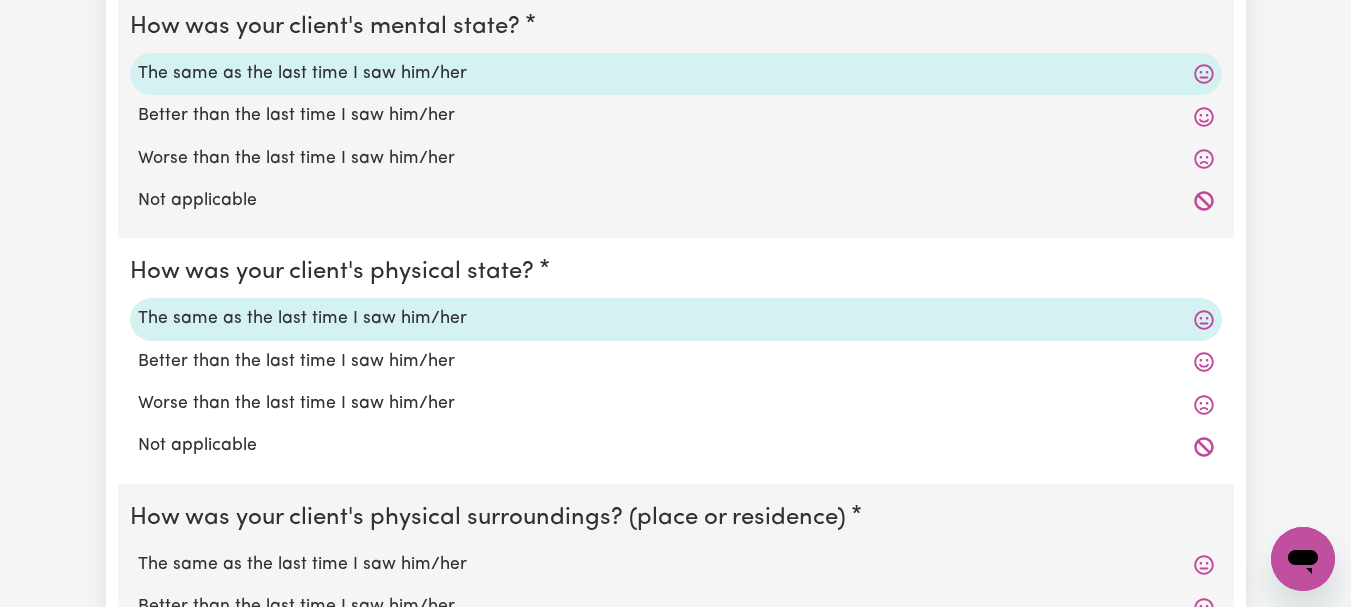click on "The same as the last time I saw him/her" at bounding box center [676, 565] 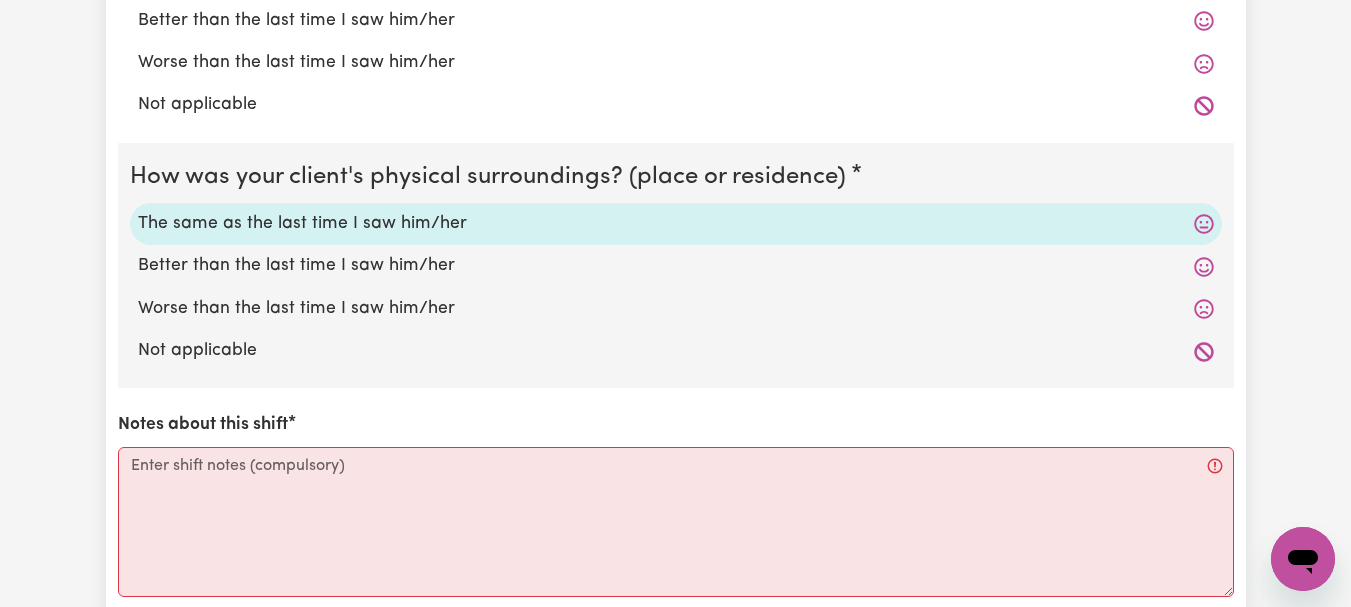 scroll, scrollTop: 2100, scrollLeft: 0, axis: vertical 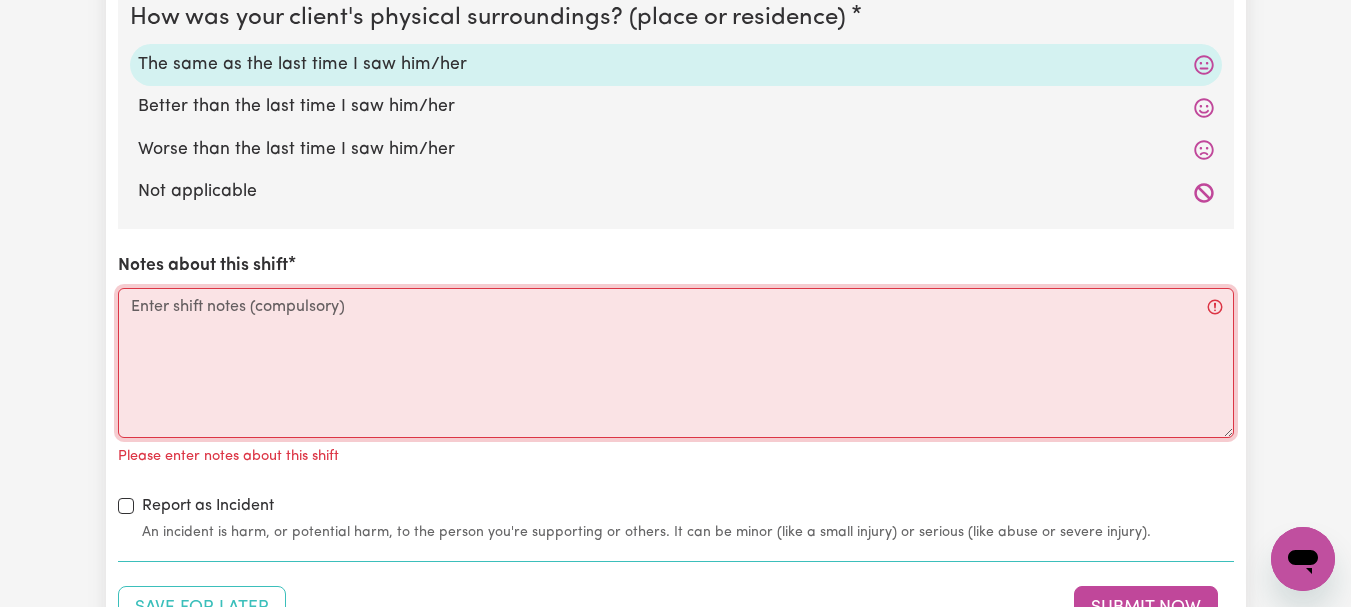 click on "Notes about this shift" at bounding box center [676, 363] 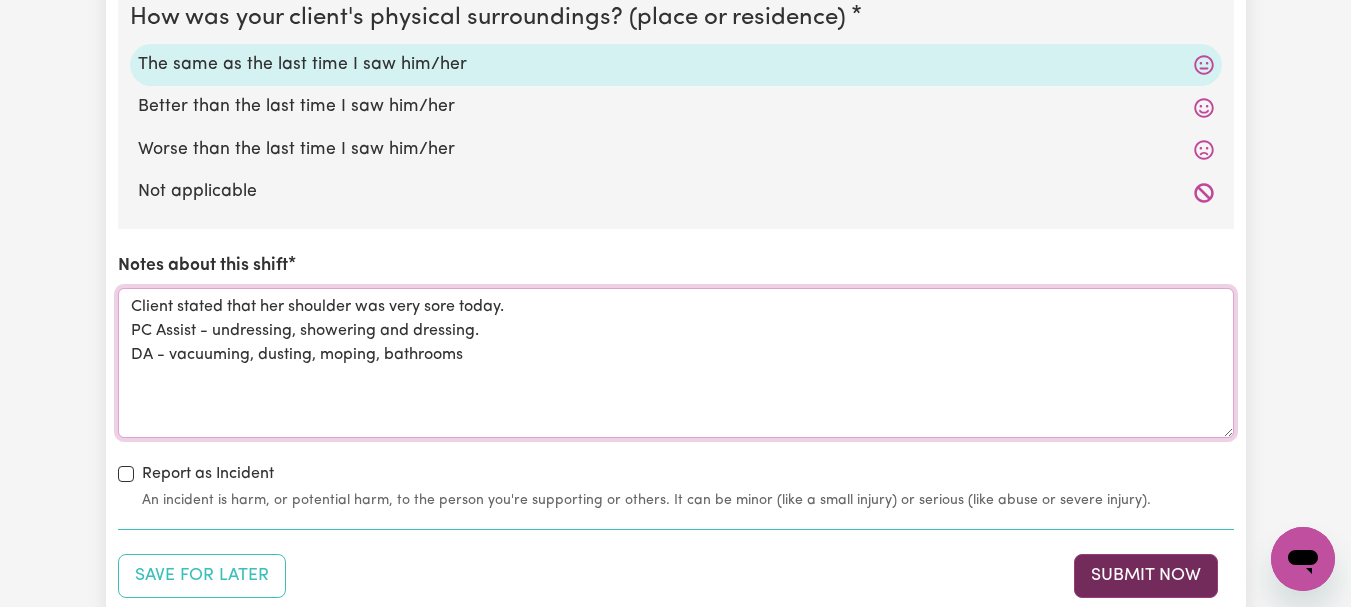 type on "Client stated that her shoulder was very sore today.
PC Assist - undressing, showering and dressing.
DA - vacuuming, dusting, moping, bathrooms" 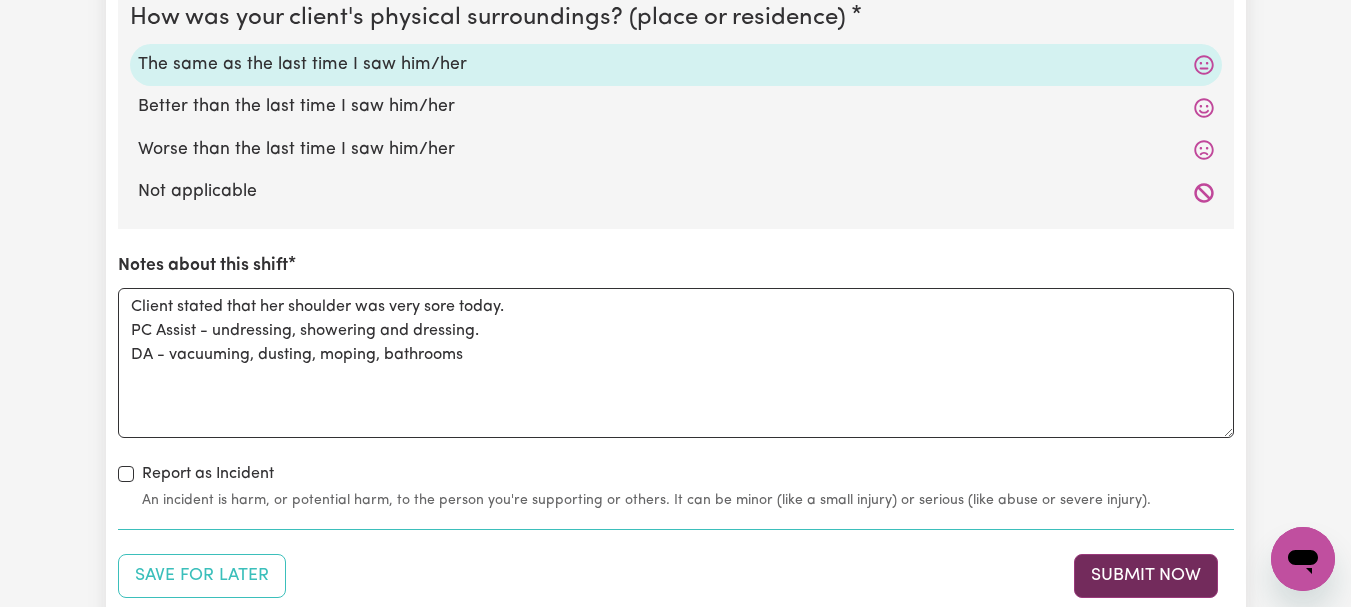click on "Submit Now" at bounding box center [1146, 576] 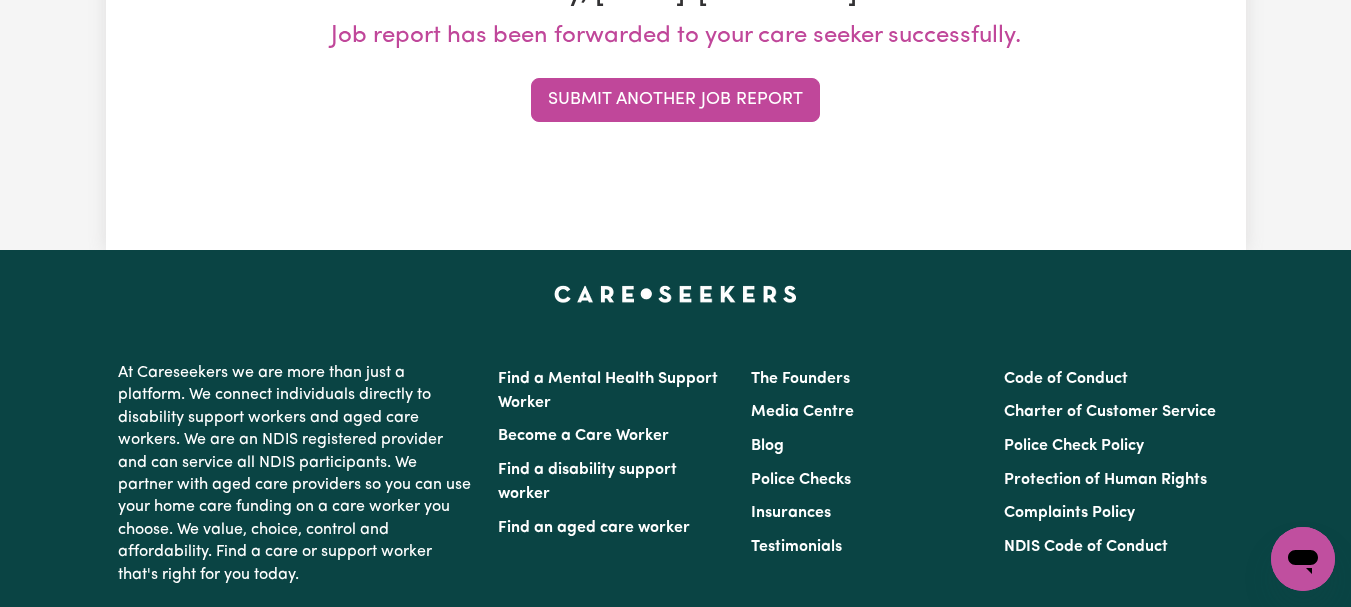 scroll, scrollTop: 0, scrollLeft: 0, axis: both 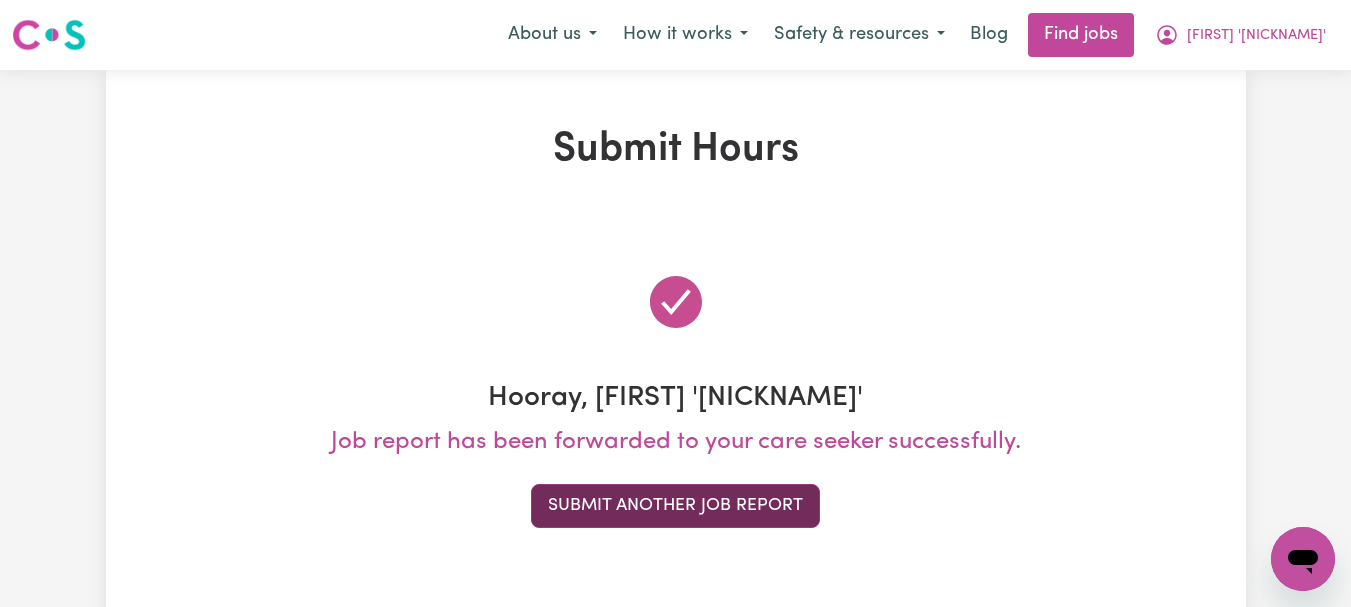 click on "Submit Another Job Report" at bounding box center [675, 506] 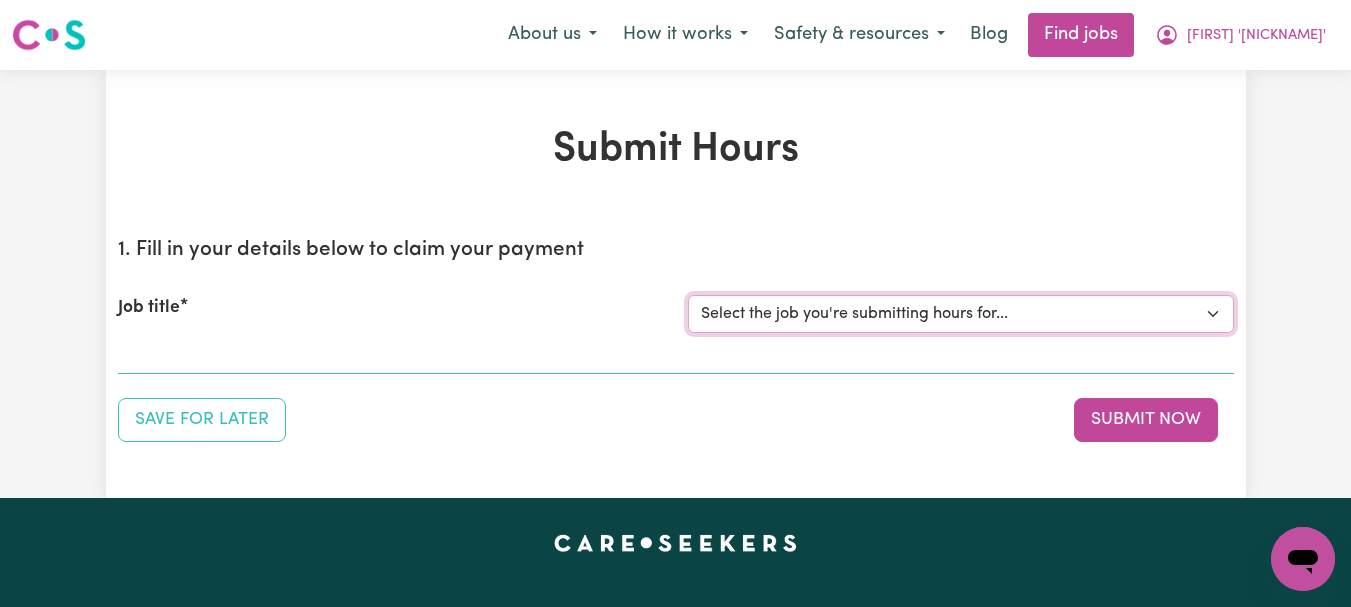 click on "Select the job you're submitting hours for... [FIRST] [LAST] Support Worker Required in Dulwich Hill, [STATE] [FIRST] [LAST] Support Worker Required in Five Dock, [STATE]" at bounding box center (961, 314) 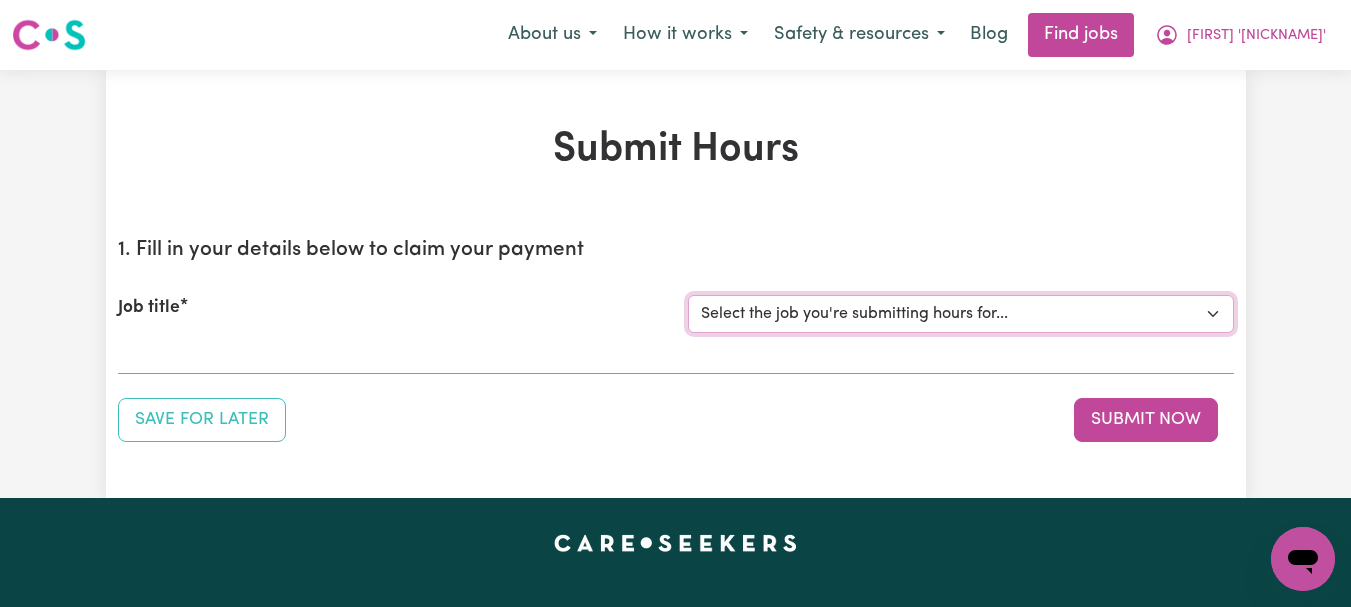 select on "9506" 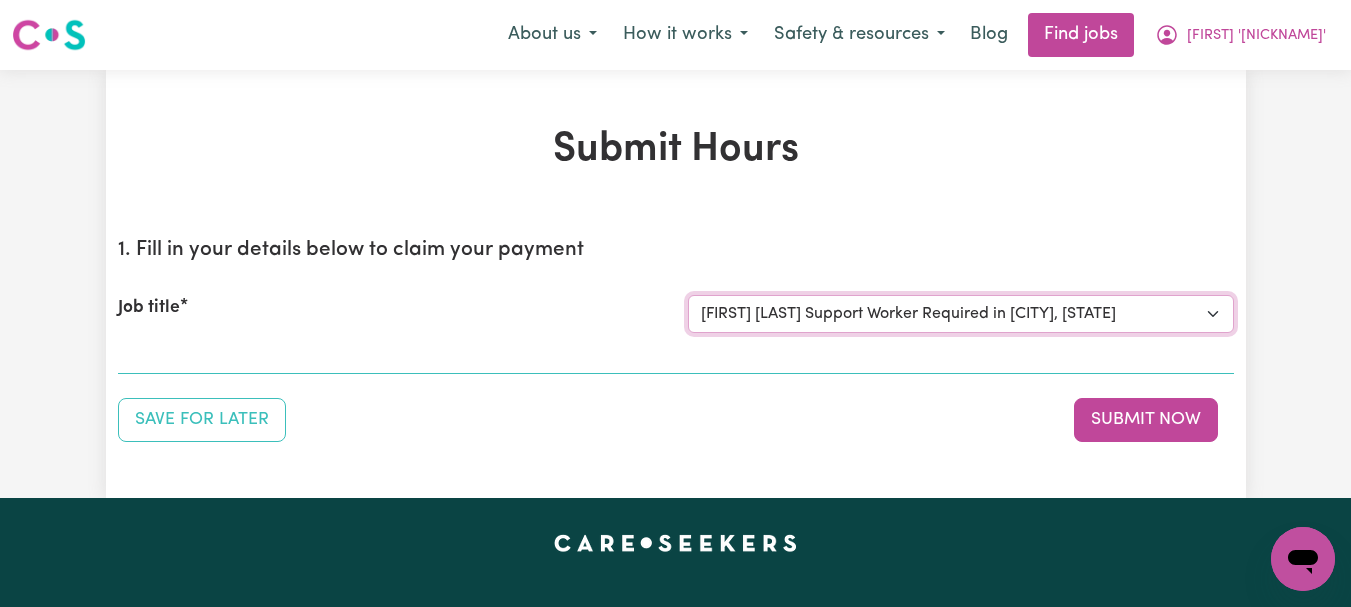 click on "Select the job you're submitting hours for... [FIRST] [LAST] Support Worker Required in Dulwich Hill, [STATE] [FIRST] [LAST] Support Worker Required in Five Dock, [STATE]" at bounding box center (961, 314) 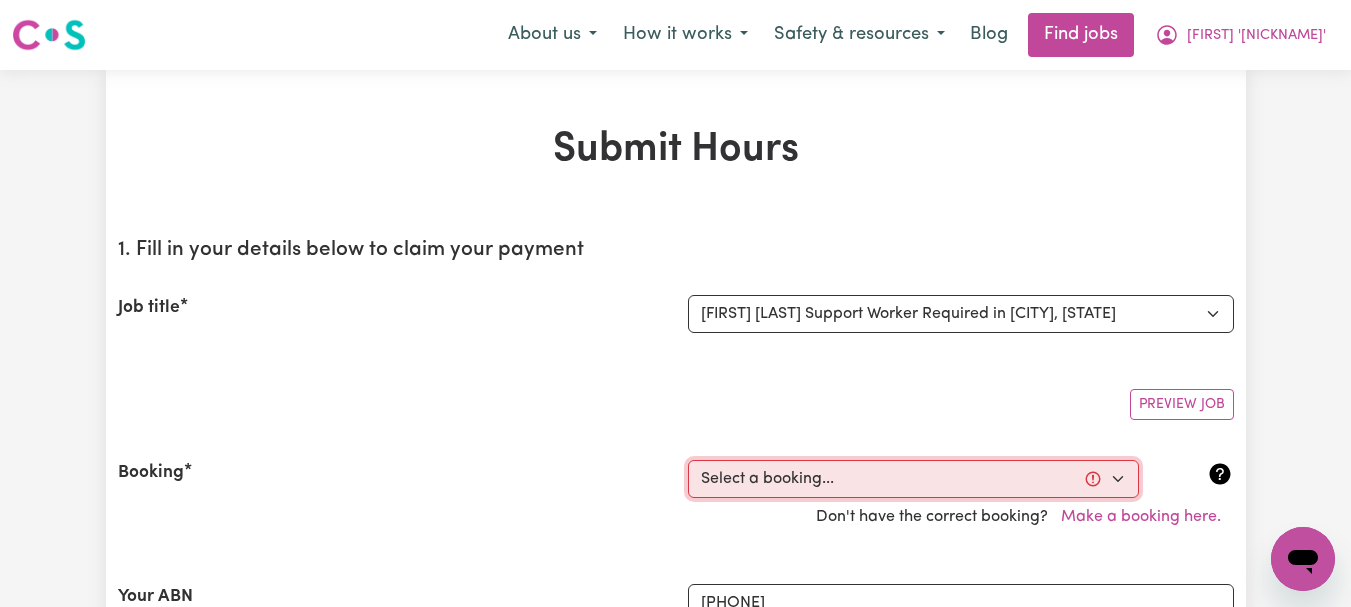 click on "Select a booking... [DAY_OF_WEEK], [MONTH] [DAY], [YEAR] - [TIME] to [TIME] (RECURRING) [DAY_OF_WEEK], [MONTH] [DAY], [YEAR] - [TIME] to [TIME] (RECURRING) [DAY_OF_WEEK], [MONTH] [DAY], [YEAR] - [TIME] to [TIME] (RECURRING) [DAY_OF_WEEK], [MONTH] [DAY], [YEAR] - [TIME] to [TIME] (RECURRING) [DAY_OF_WEEK], [MONTH] [DAY], [YEAR] - [TIME] to [TIME] (RECURRING) [DAY_OF_WEEK], [MONTH] [DAY], [YEAR] - [TIME] to [TIME] (RECURRING) [DAY_OF_WEEK], [MONTH] [DAY], [YEAR] - [TIME] to [TIME] (RECURRING) [DAY_OF_WEEK], [MONTH] [DAY], [YEAR] - [TIME] to [TIME] (RECURRING) [DAY_OF_WEEK], [MONTH] [DAY], [YEAR] - [TIME] to [TIME] (RECURRING) [DAY_OF_WEEK], [MONTH] [DAY], [YEAR] - [TIME] to [TIME] (RECURRING) [DAY_OF_WEEK], [MONTH] [DAY], [YEAR] - [TIME] to [TIME] (RECURRING) [DAY_OF_WEEK], [MONTH] [DAY], [YEAR] - [TIME] to [TIME] (RECURRING) [DAY_OF_WEEK], [MONTH] [DAY], [YEAR] - [TIME] to [TIME] (RECURRING)" at bounding box center [913, 479] 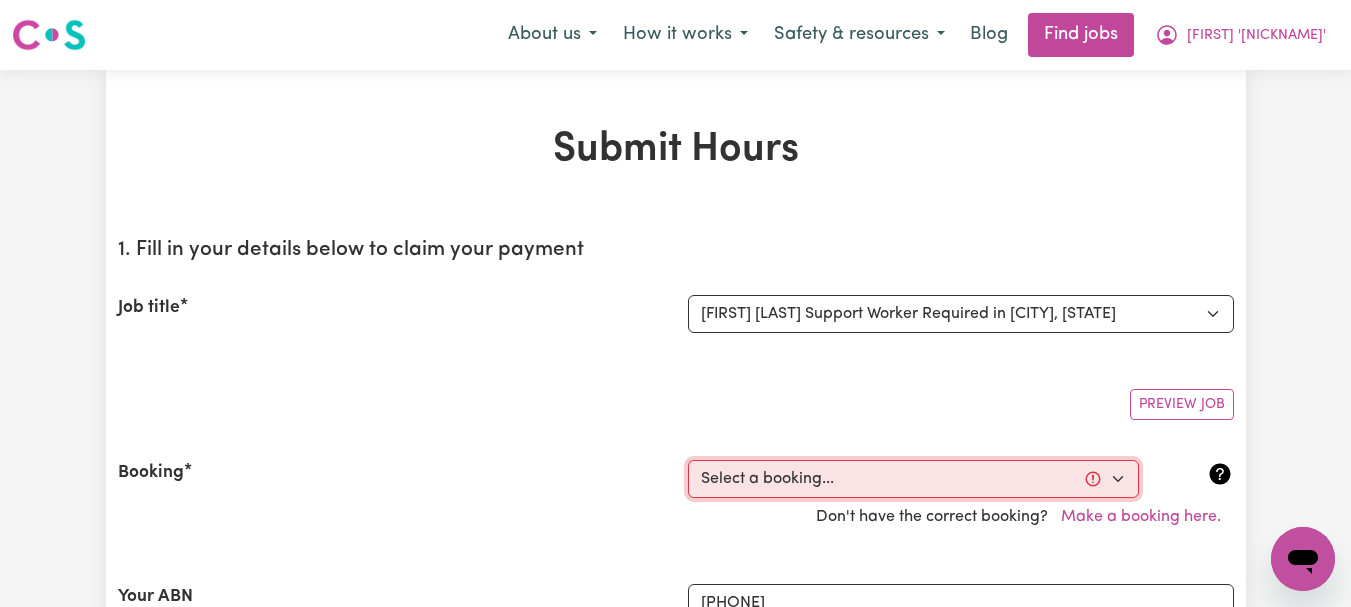 select on "[NUMBER]" 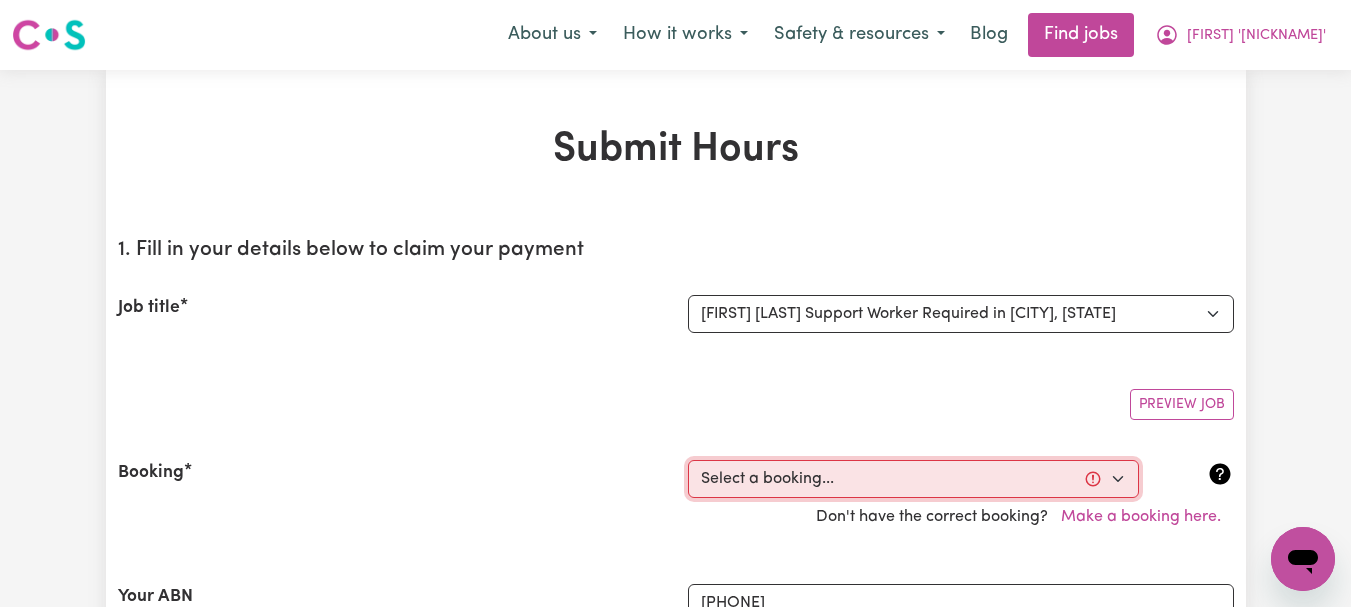 click on "Select a booking... [DAY_OF_WEEK], [MONTH] [DAY], [YEAR] - [TIME] to [TIME] (RECURRING) [DAY_OF_WEEK], [MONTH] [DAY], [YEAR] - [TIME] to [TIME] (RECURRING) [DAY_OF_WEEK], [MONTH] [DAY], [YEAR] - [TIME] to [TIME] (RECURRING) [DAY_OF_WEEK], [MONTH] [DAY], [YEAR] - [TIME] to [TIME] (RECURRING) [DAY_OF_WEEK], [MONTH] [DAY], [YEAR] - [TIME] to [TIME] (RECURRING) [DAY_OF_WEEK], [MONTH] [DAY], [YEAR] - [TIME] to [TIME] (RECURRING) [DAY_OF_WEEK], [MONTH] [DAY], [YEAR] - [TIME] to [TIME] (RECURRING) [DAY_OF_WEEK], [MONTH] [DAY], [YEAR] - [TIME] to [TIME] (RECURRING) [DAY_OF_WEEK], [MONTH] [DAY], [YEAR] - [TIME] to [TIME] (RECURRING) [DAY_OF_WEEK], [MONTH] [DAY], [YEAR] - [TIME] to [TIME] (RECURRING) [DAY_OF_WEEK], [MONTH] [DAY], [YEAR] - [TIME] to [TIME] (RECURRING) [DAY_OF_WEEK], [MONTH] [DAY], [YEAR] - [TIME] to [TIME] (RECURRING) [DAY_OF_WEEK], [MONTH] [DAY], [YEAR] - [TIME] to [TIME] (RECURRING)" at bounding box center [913, 479] 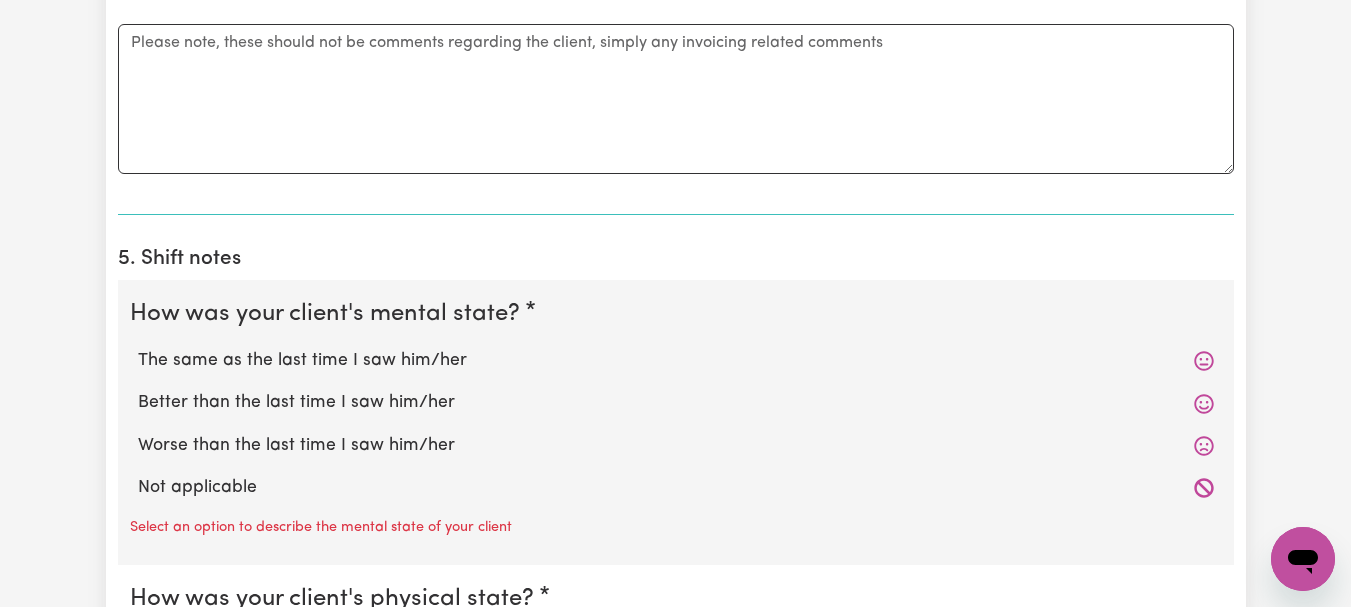 scroll, scrollTop: 1500, scrollLeft: 0, axis: vertical 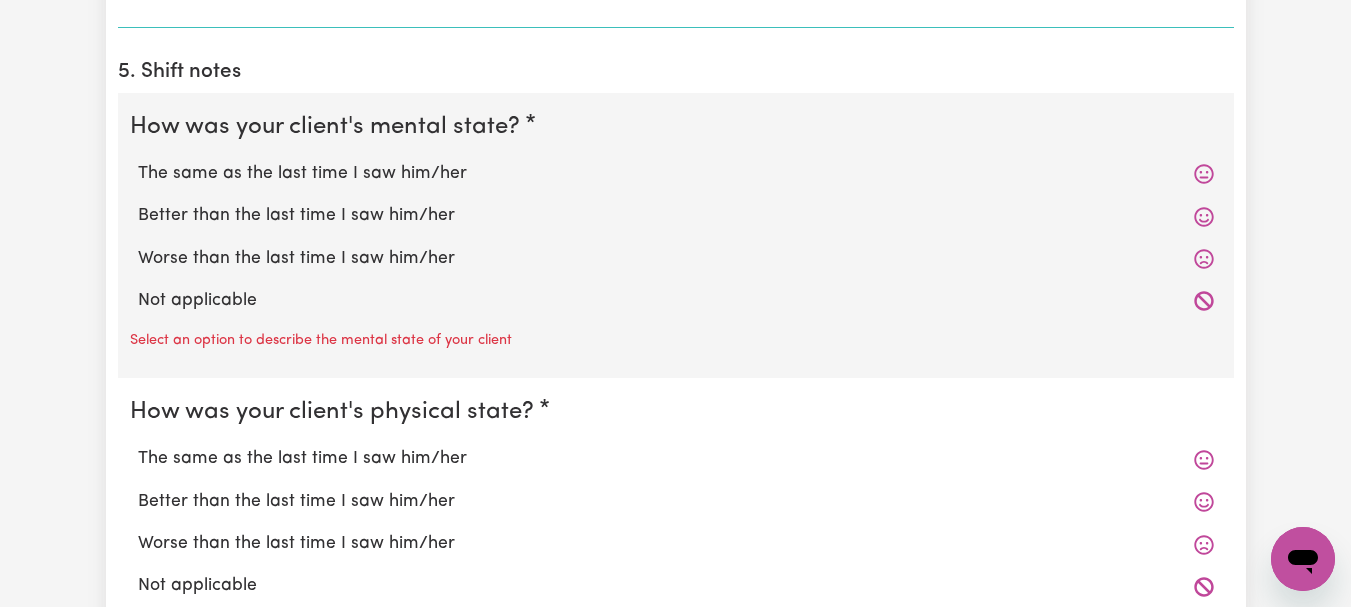 click on "The same as the last time I saw him/her" at bounding box center (676, 174) 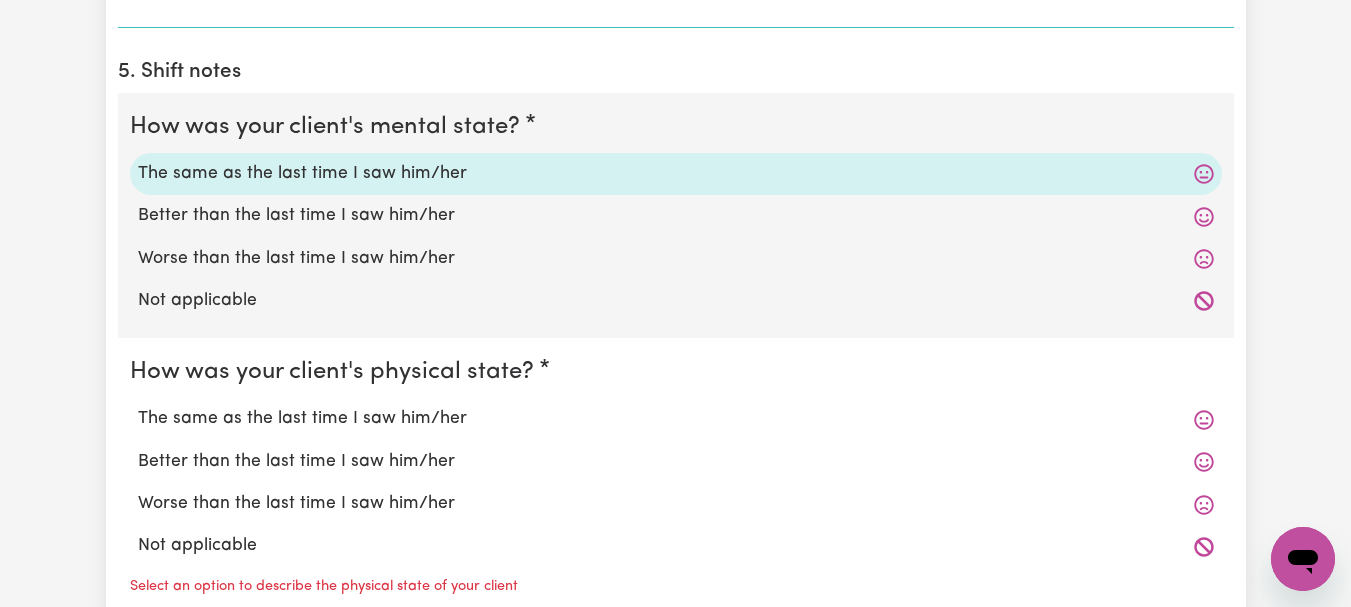 click on "The same as the last time I saw him/her" at bounding box center [676, 419] 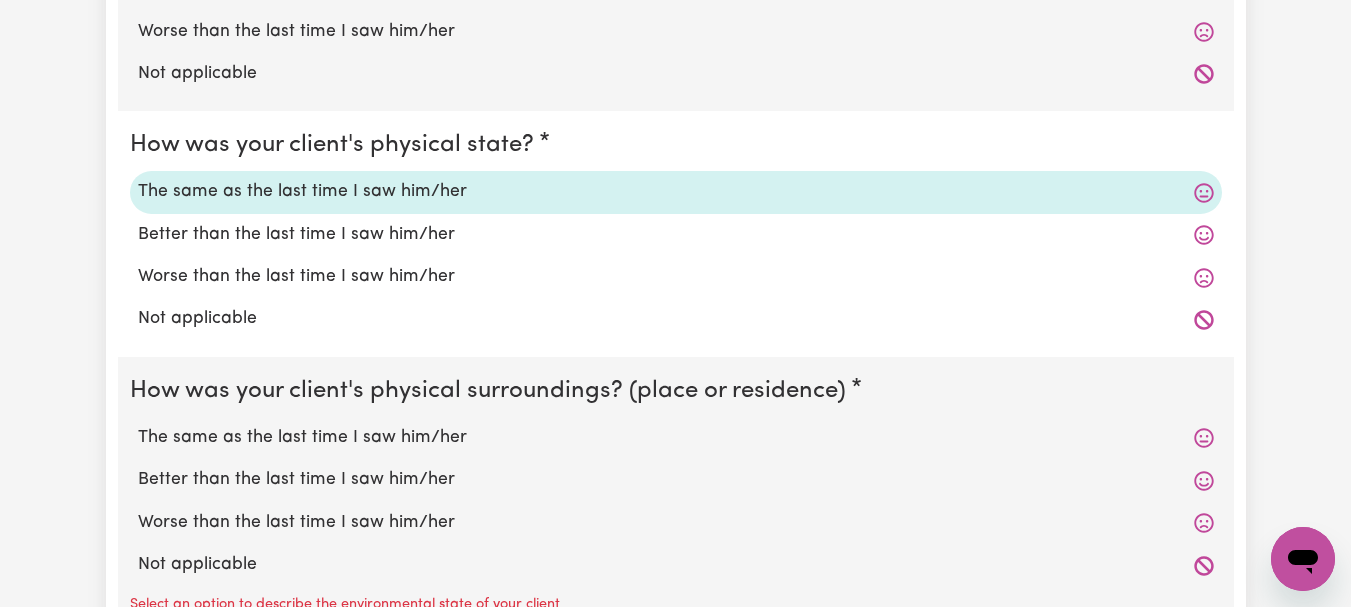 scroll, scrollTop: 1800, scrollLeft: 0, axis: vertical 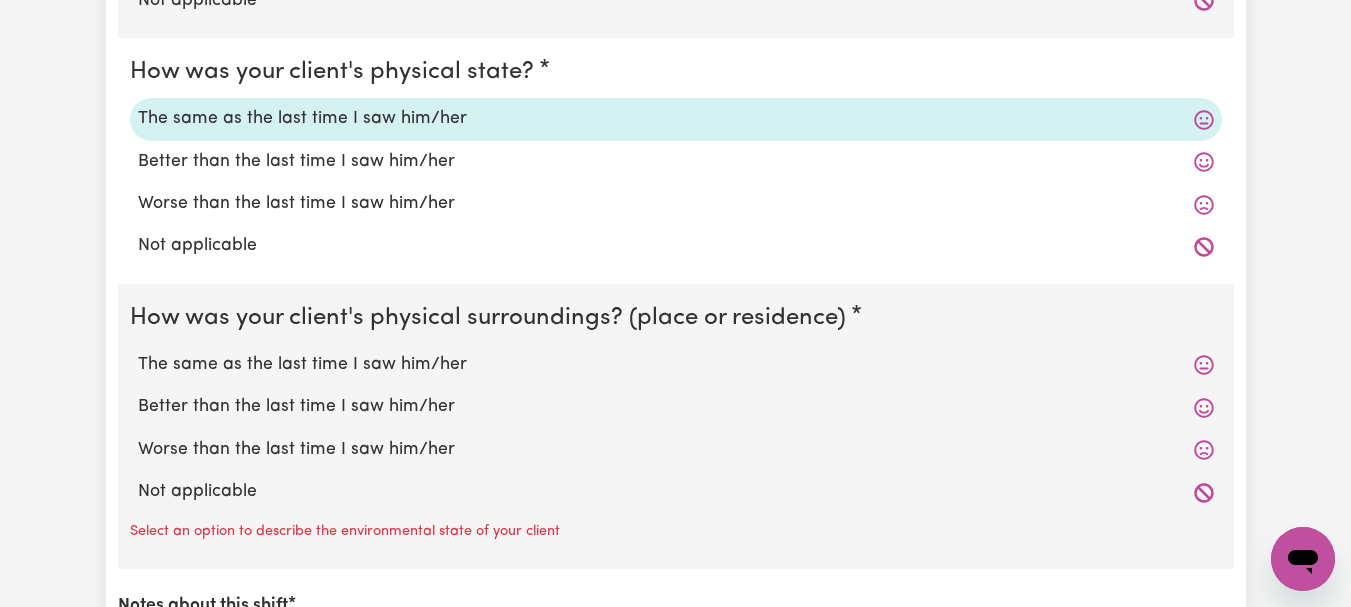click on "The same as the last time I saw him/her" at bounding box center (676, 365) 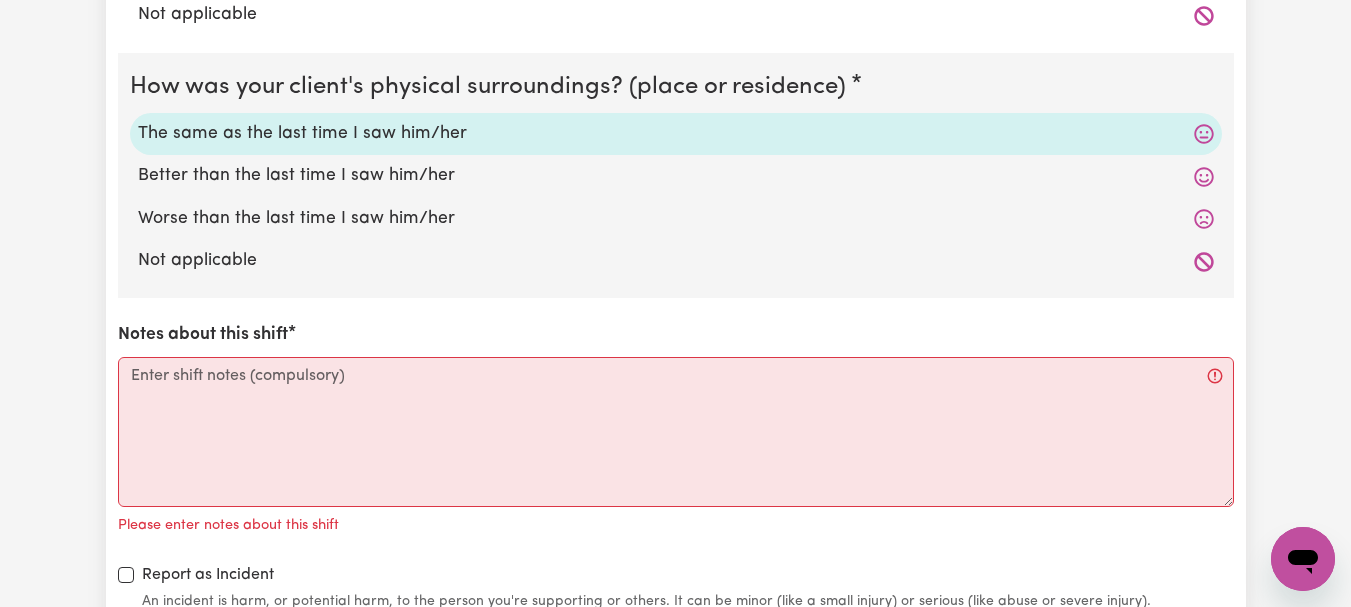 scroll, scrollTop: 2100, scrollLeft: 0, axis: vertical 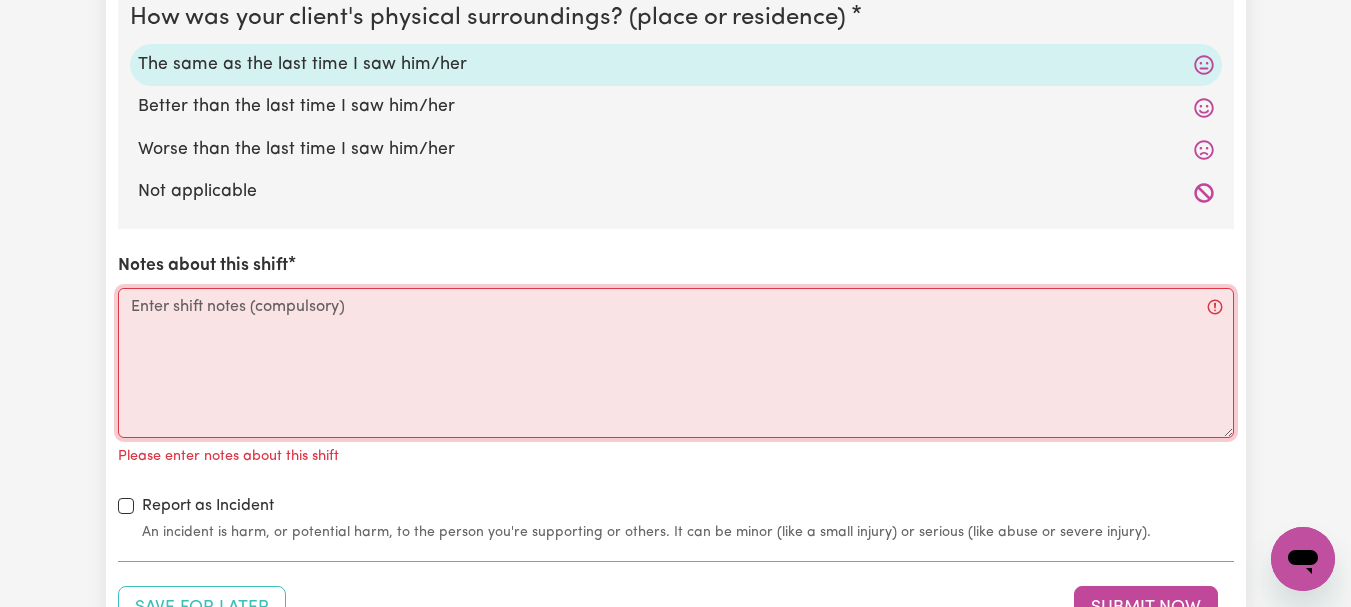 click on "Notes about this shift" at bounding box center (676, 363) 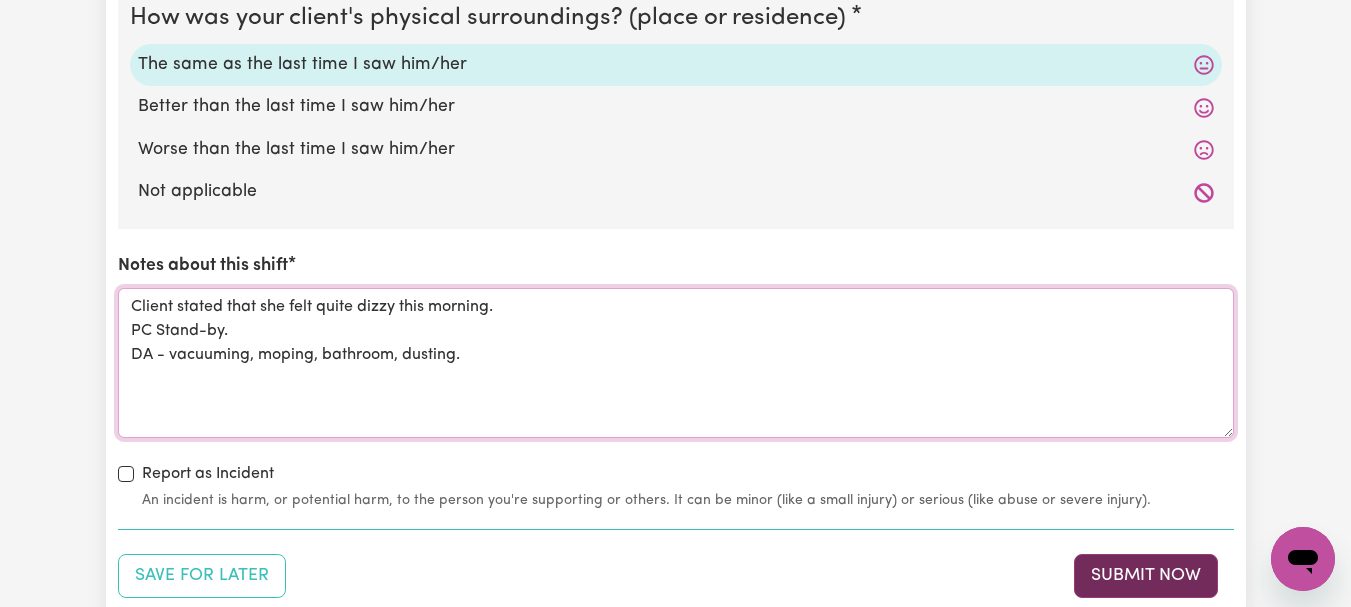 type on "Client stated that she felt quite dizzy this morning.
PC Stand-by.
DA - vacuuming, moping, bathroom, dusting." 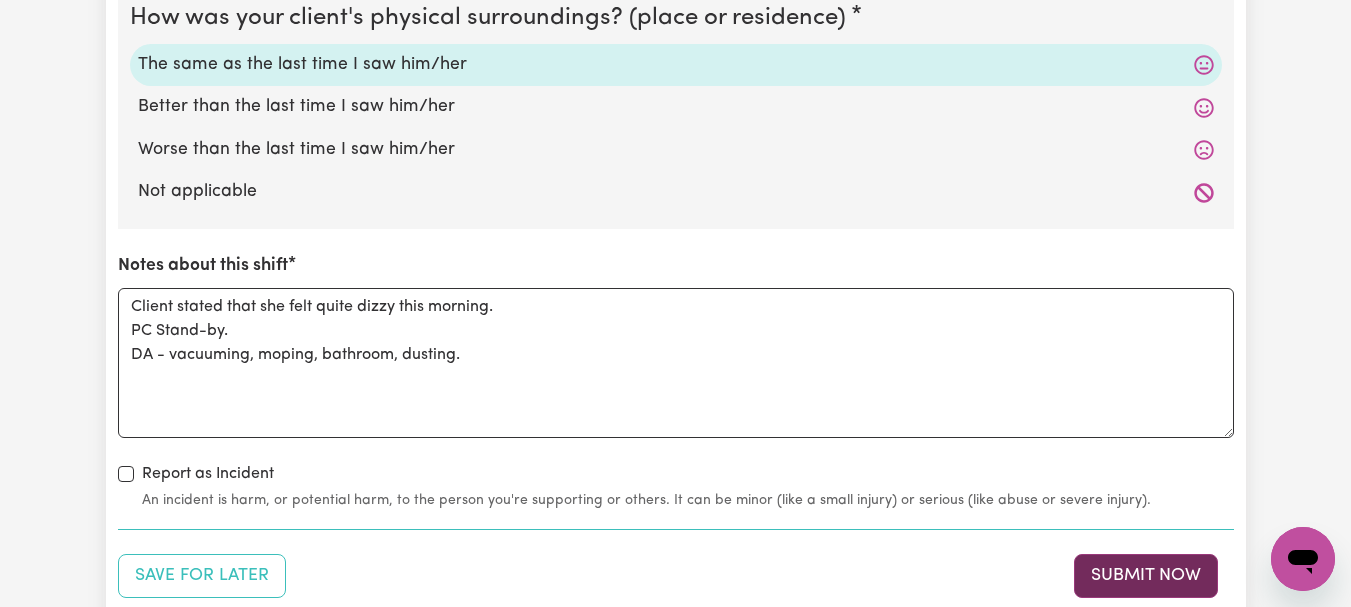 click on "Submit Now" at bounding box center (1146, 576) 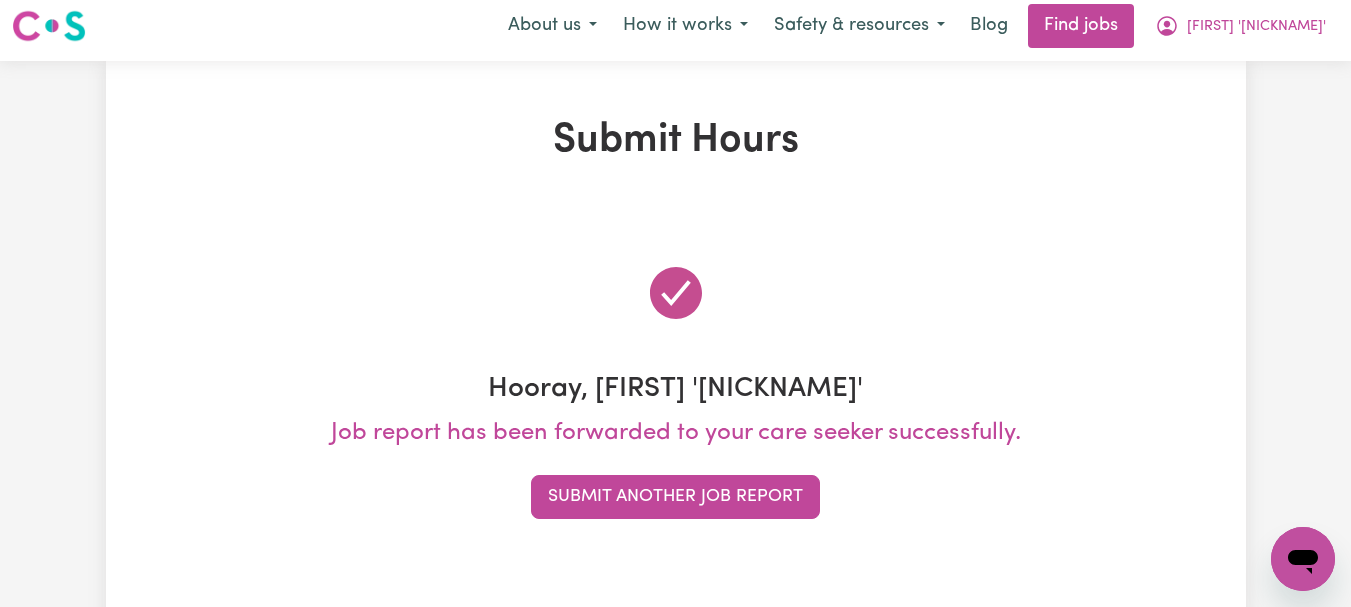 scroll, scrollTop: 0, scrollLeft: 0, axis: both 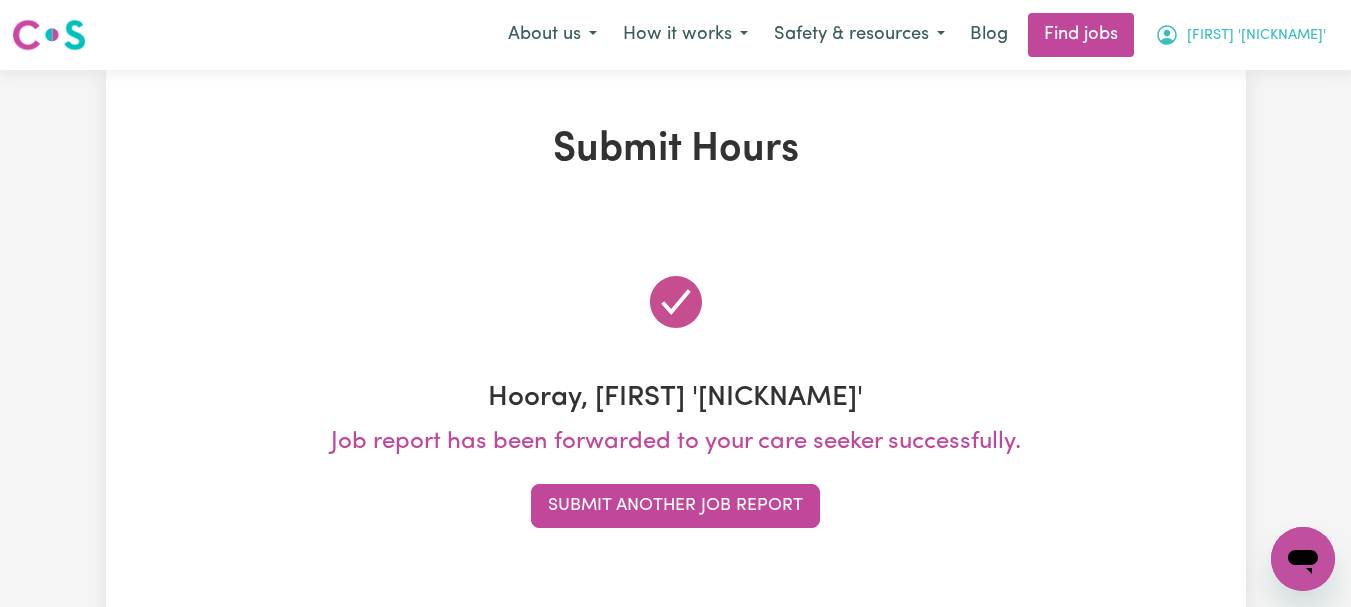 click on "[FIRST] '[NICKNAME]'" at bounding box center (1256, 36) 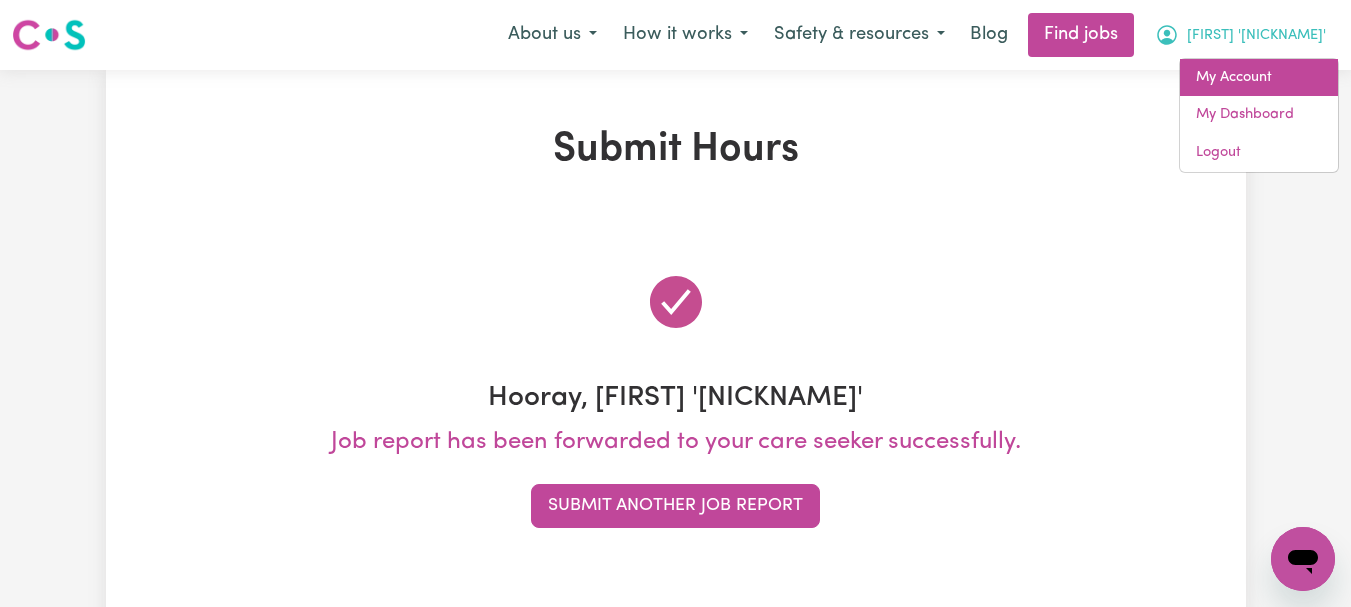 click on "My Account" at bounding box center (1259, 78) 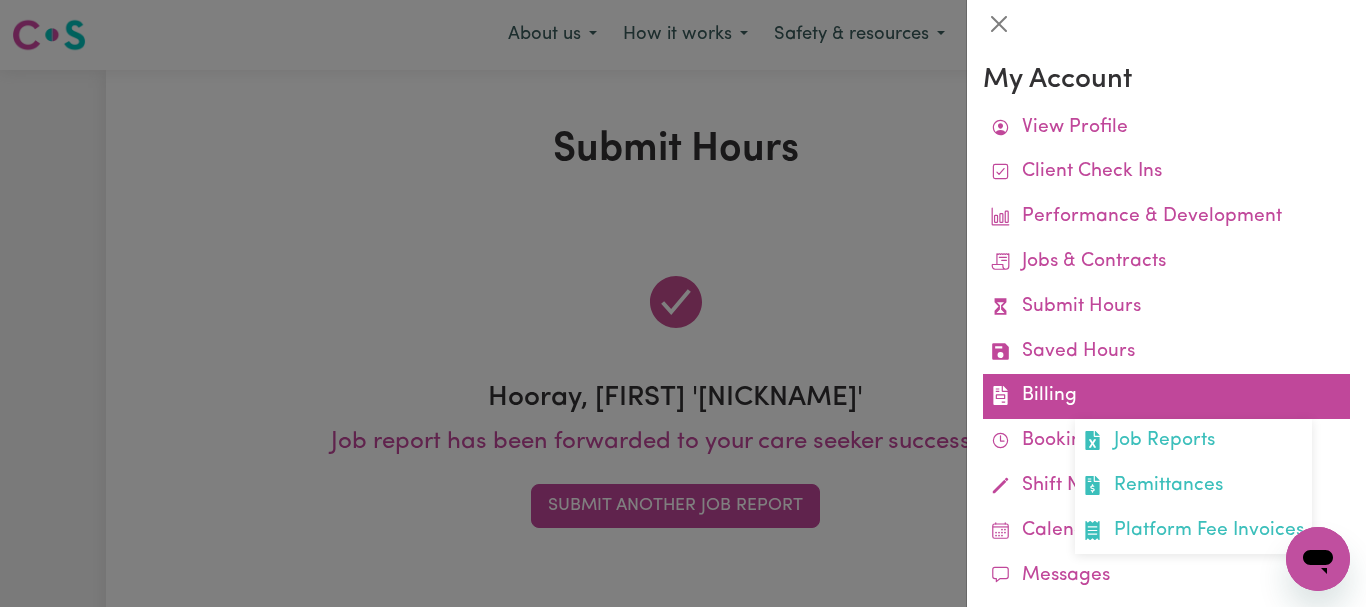 click on "Billing Job Reports Remittances Platform Fee Invoices" at bounding box center (1166, 396) 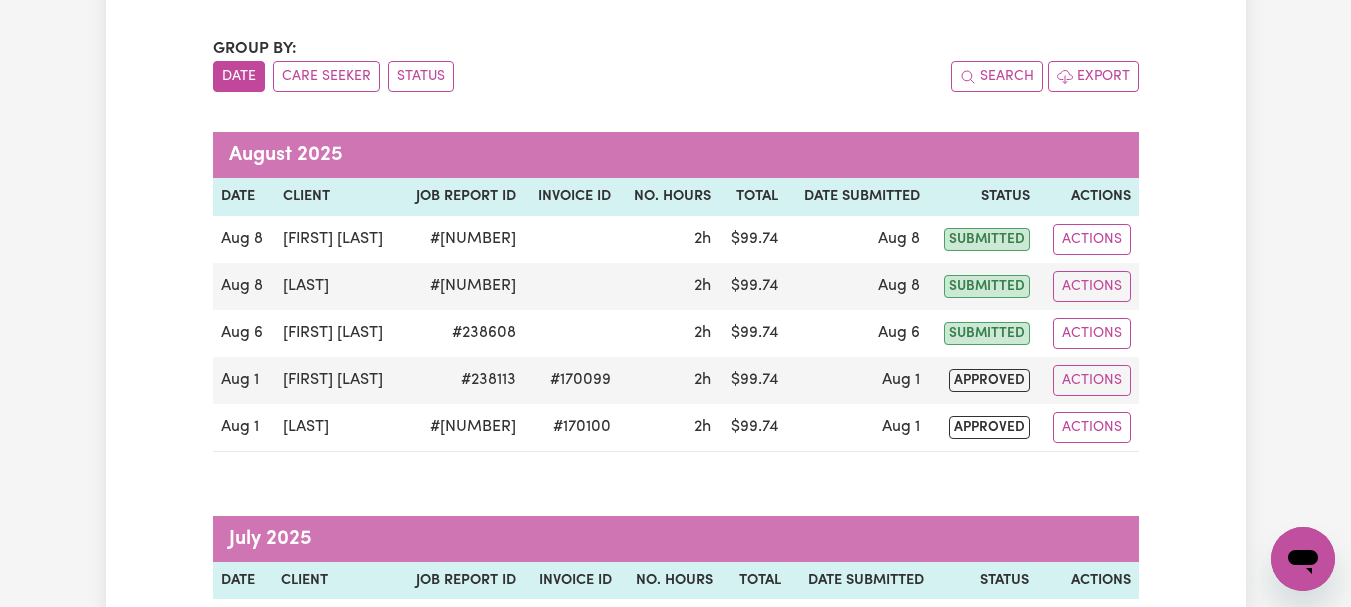 scroll, scrollTop: 200, scrollLeft: 0, axis: vertical 